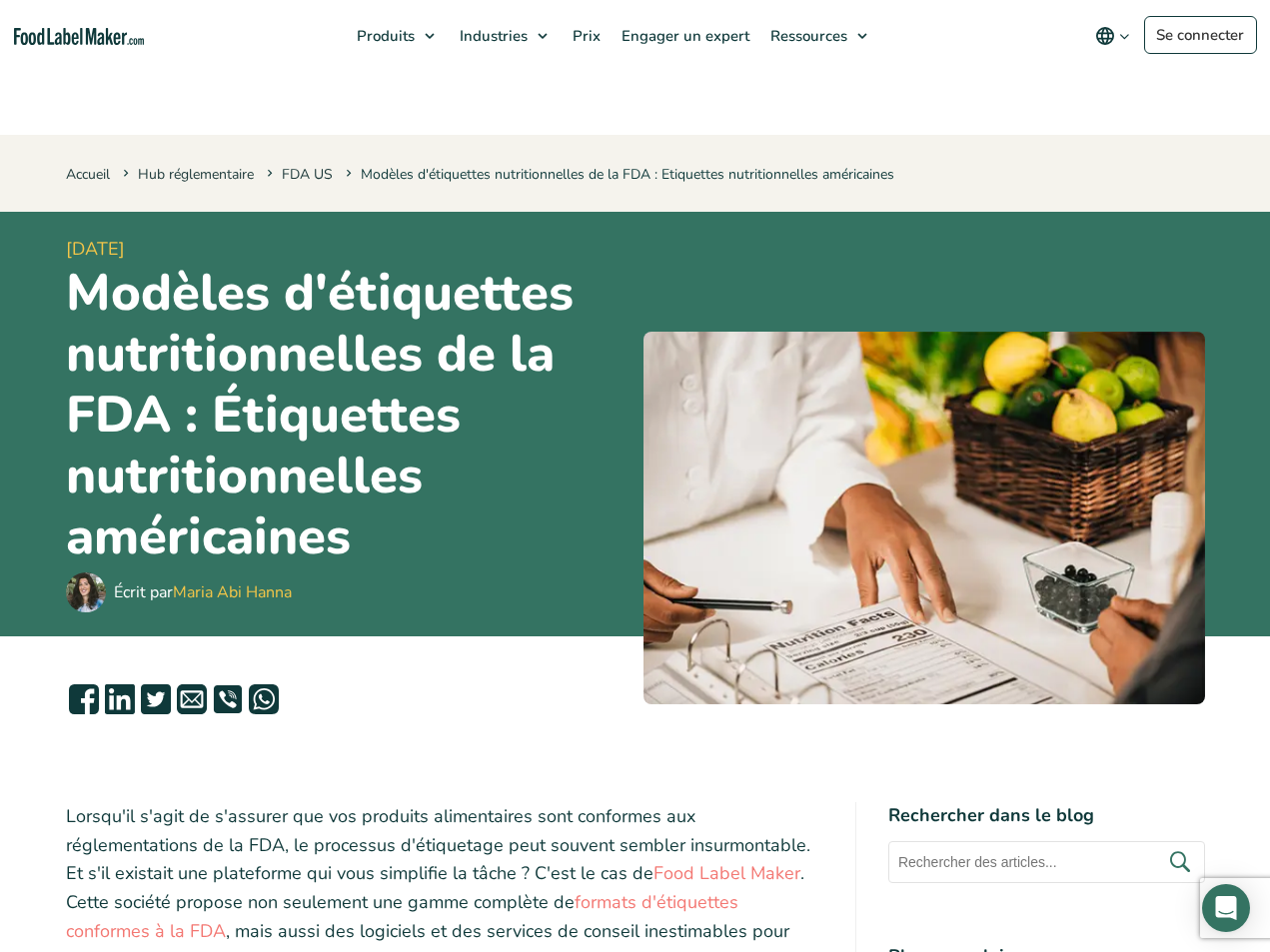 scroll, scrollTop: 0, scrollLeft: 0, axis: both 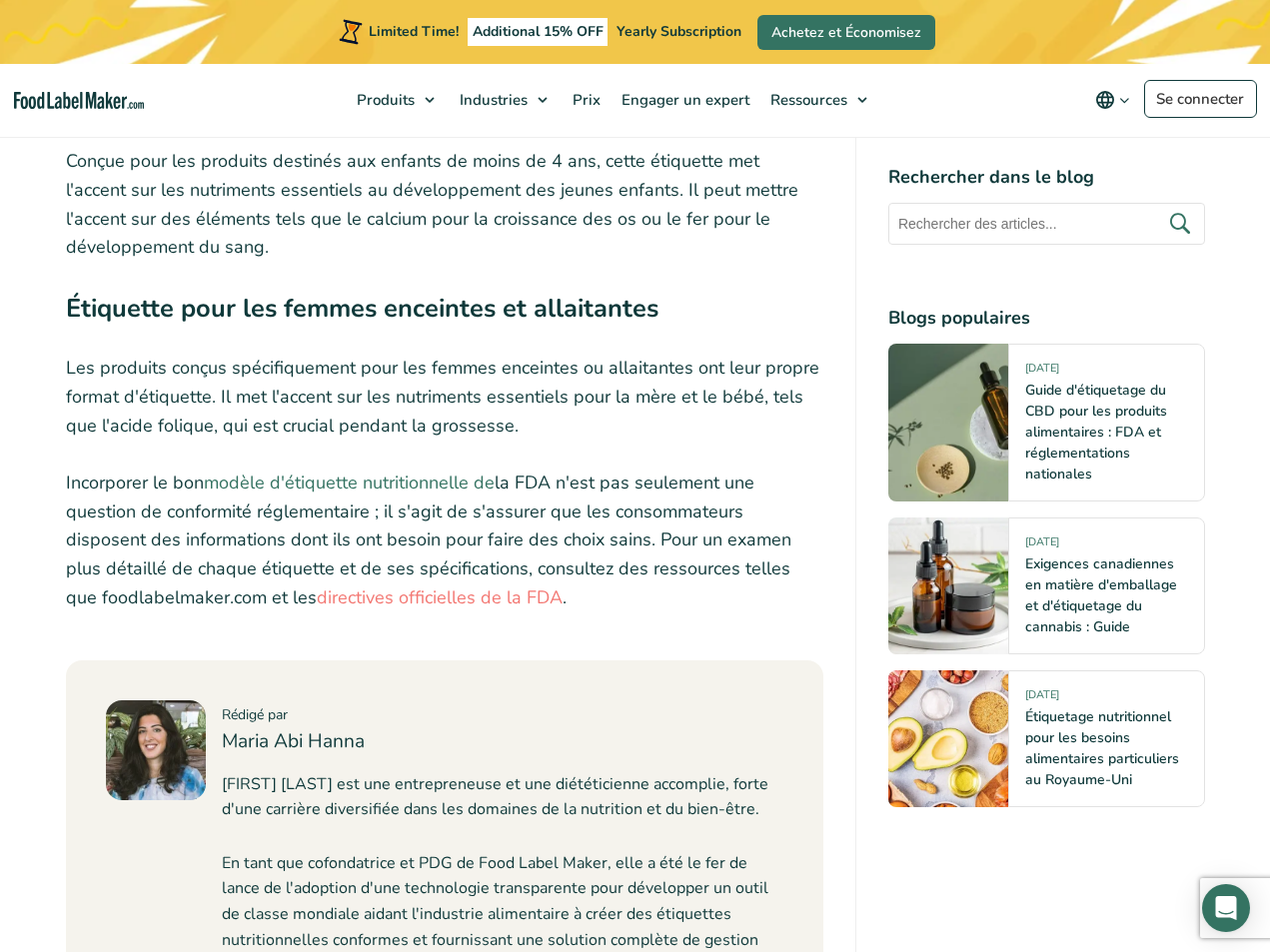 click on "modèle d'étiquette nutritionnelle de" at bounding box center (349, 482) 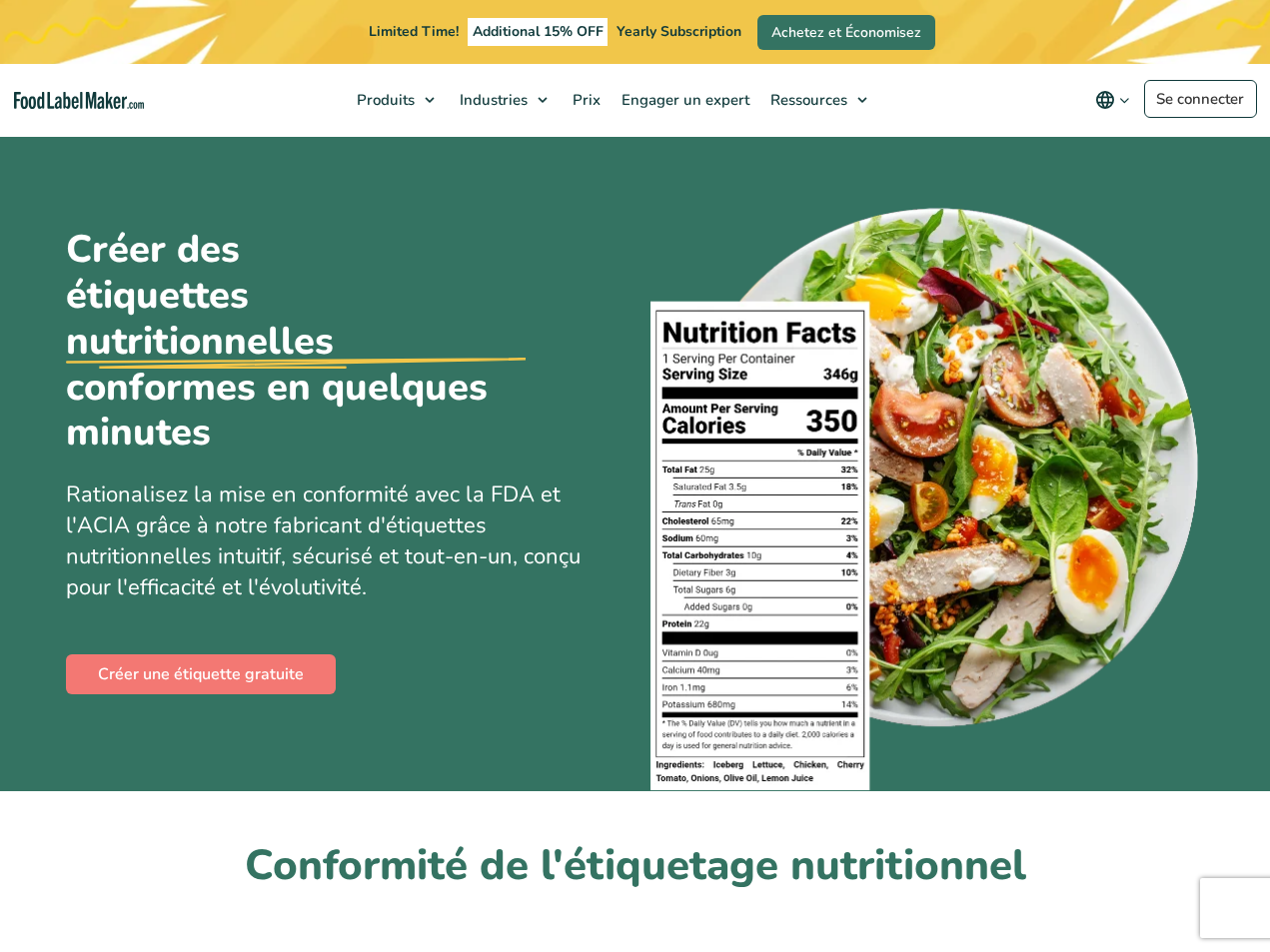 scroll, scrollTop: 0, scrollLeft: 0, axis: both 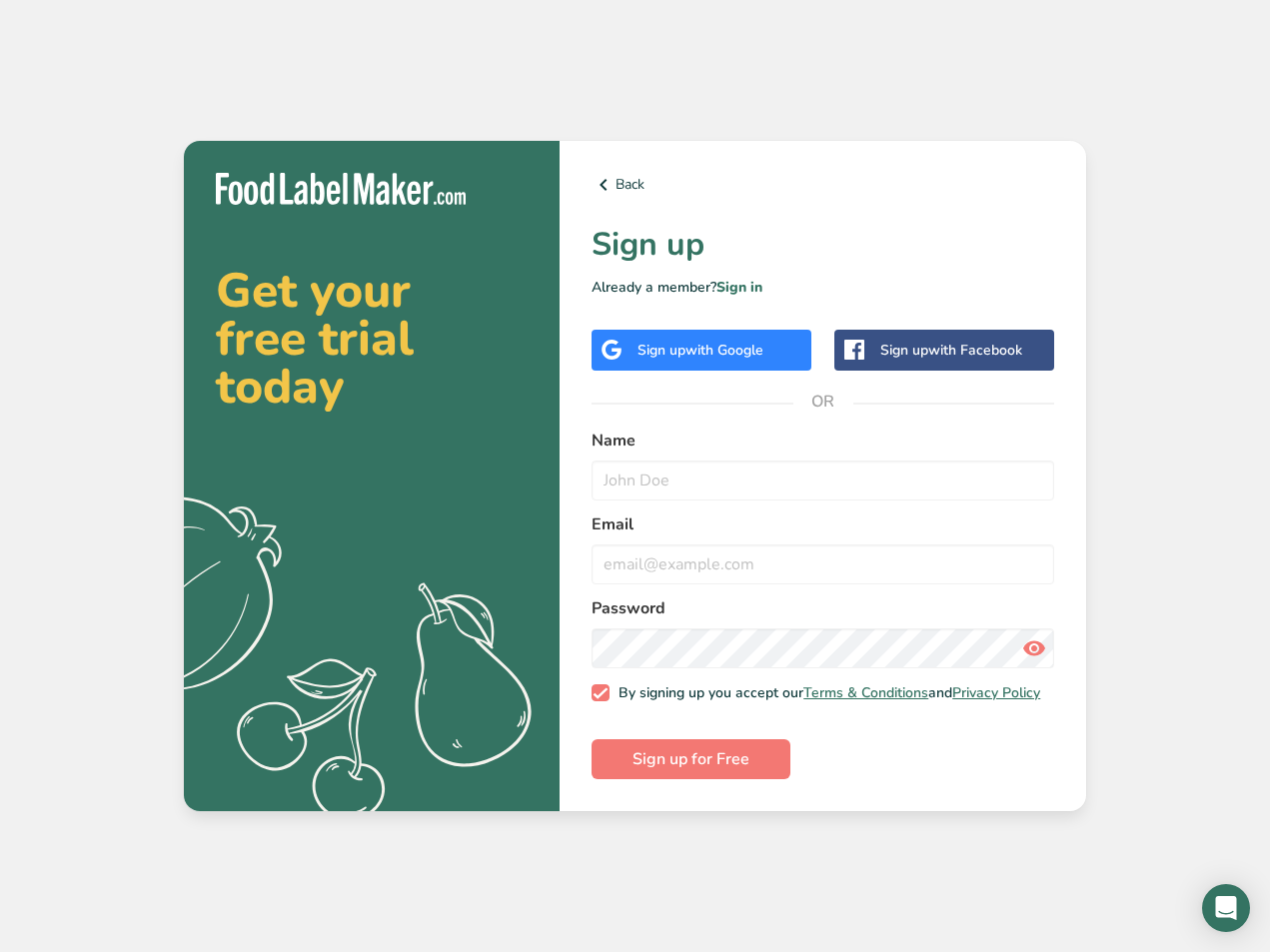 click on "with Google" at bounding box center [724, 350] 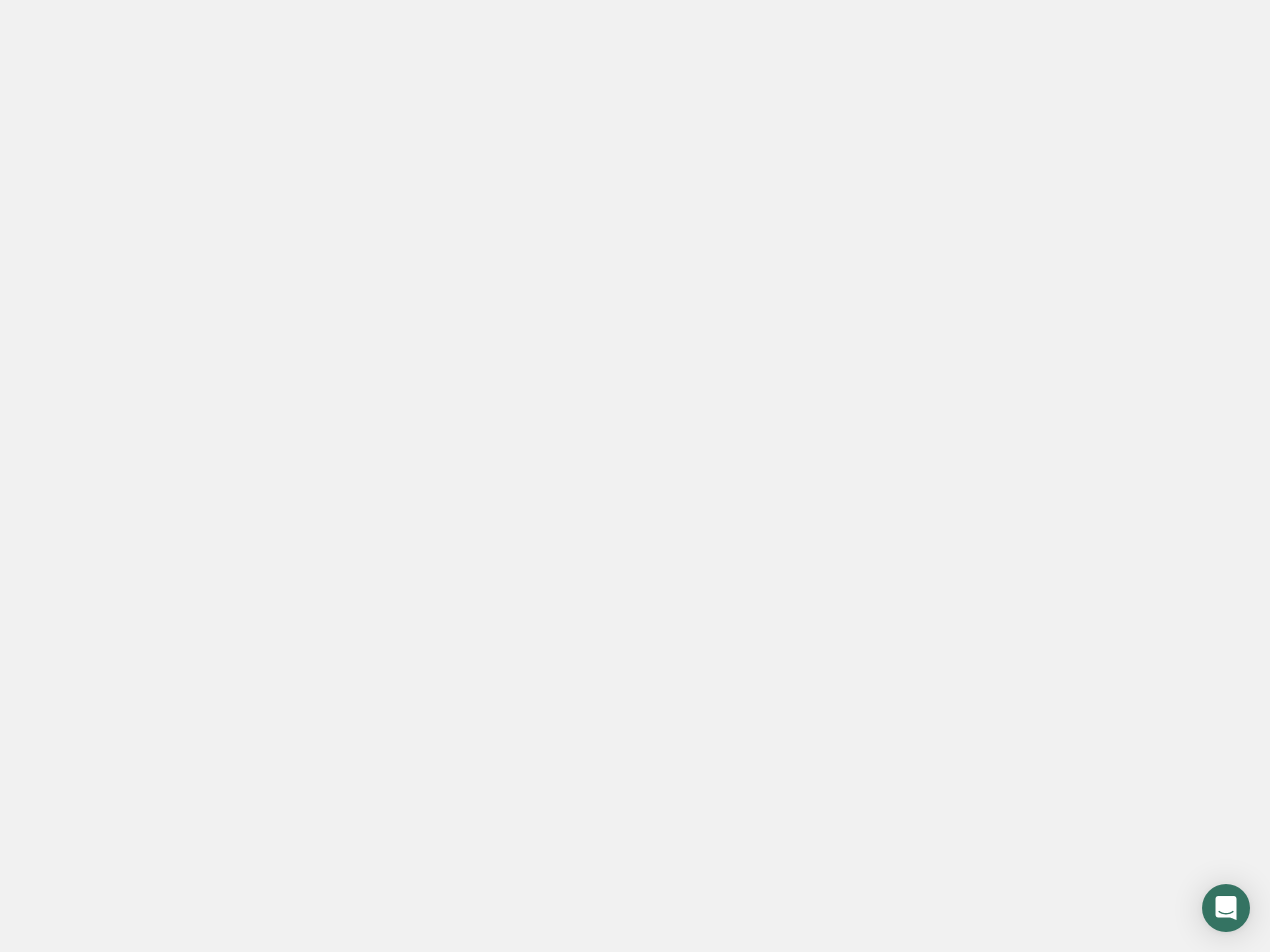 scroll, scrollTop: 0, scrollLeft: 0, axis: both 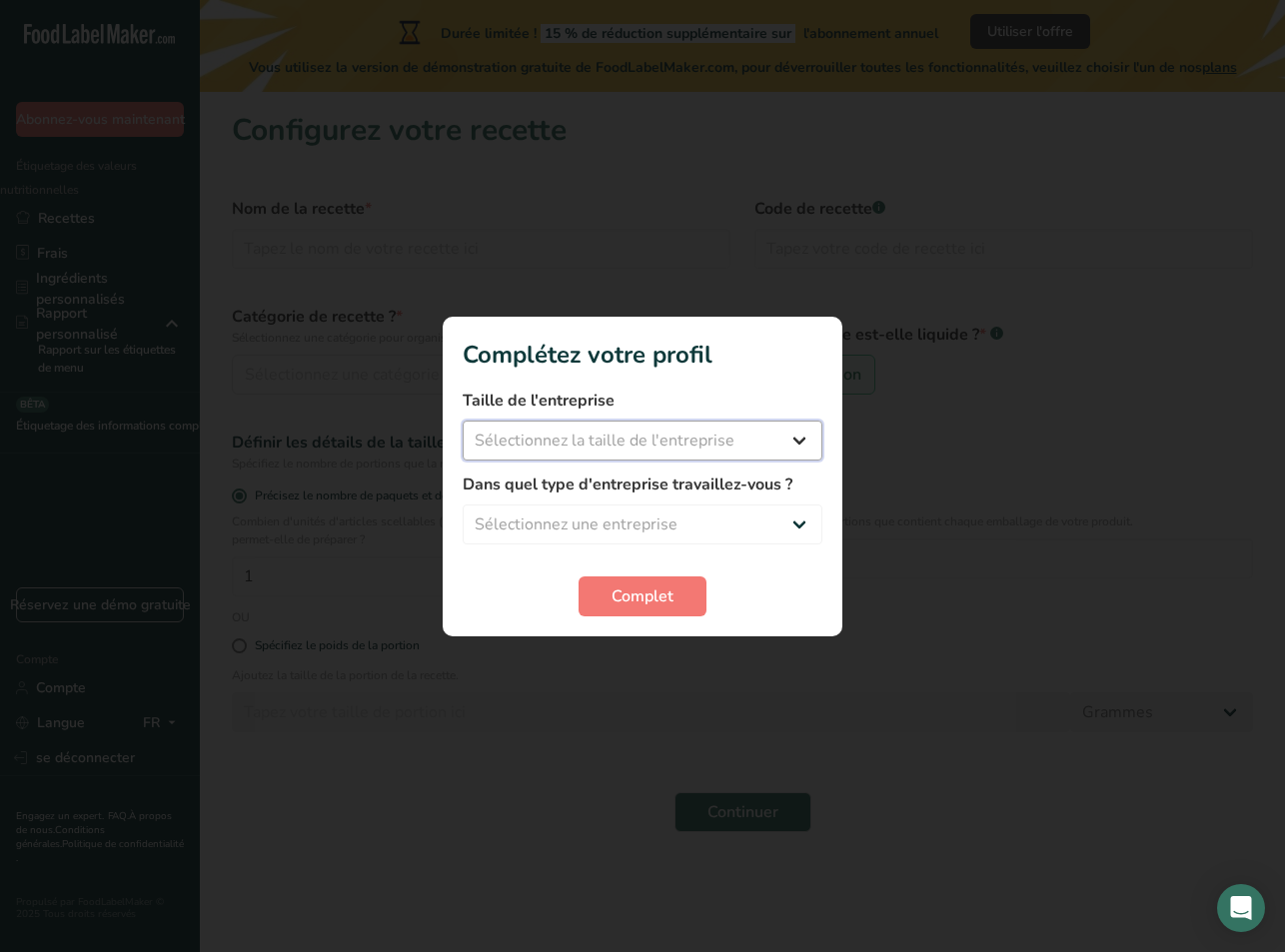click on "Sélectionnez la taille de l'entreprise
Fewer than 10 Employees
10 to 50 Employees
51 to 500 Employees
Over 500 Employees" at bounding box center (642, 441) 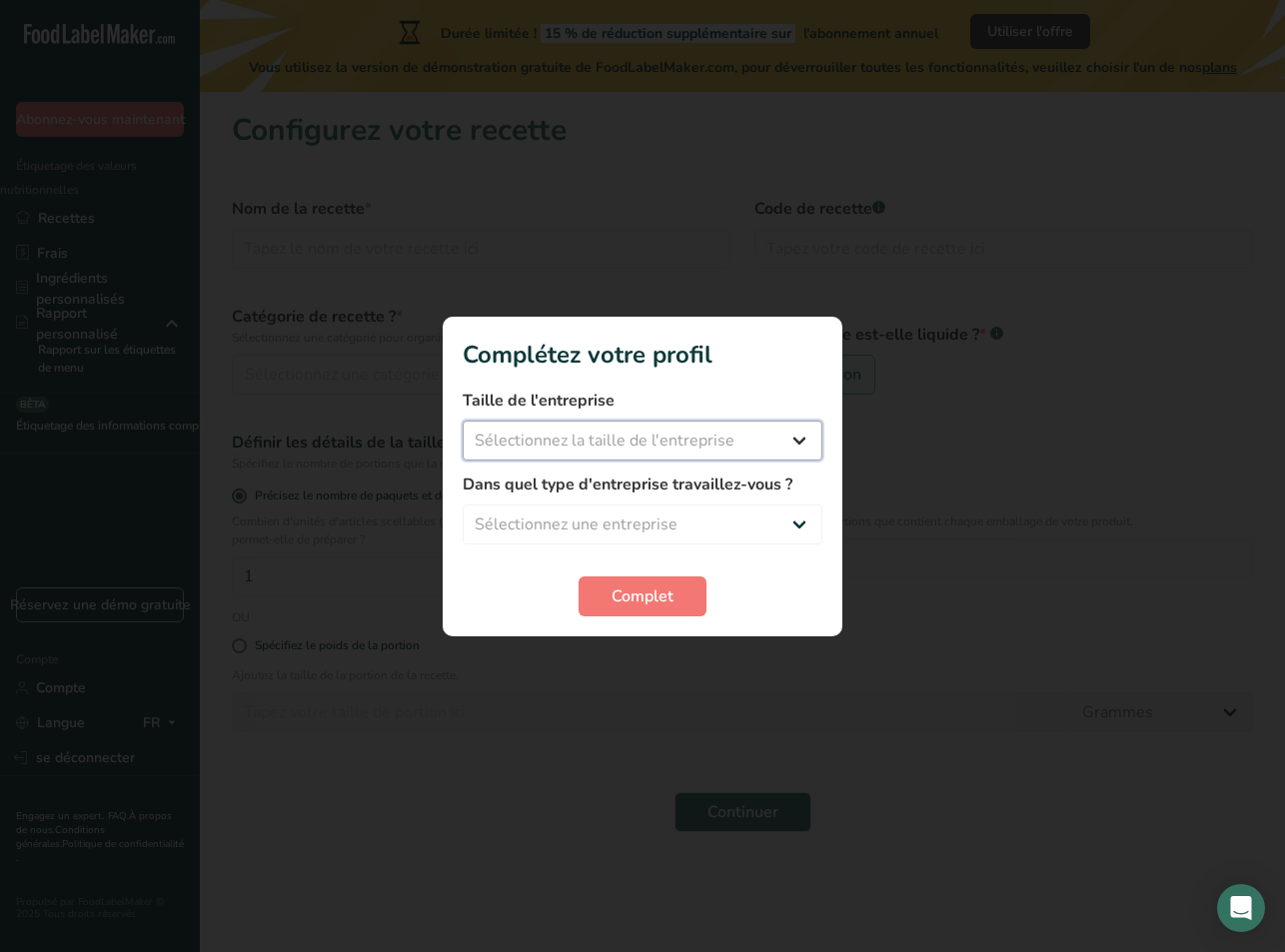 select on "1" 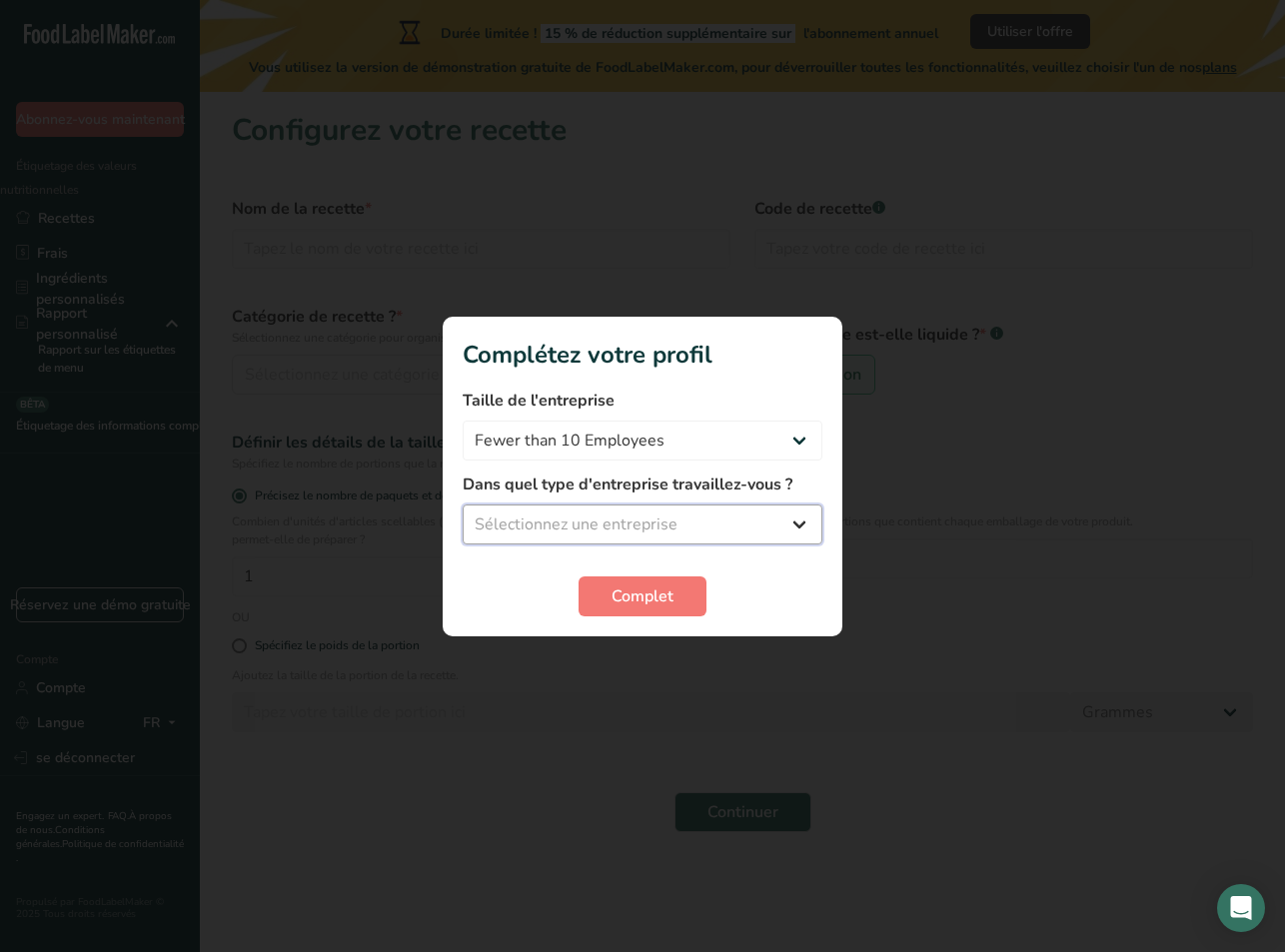 click on "Sélectionnez une entreprise
Packaged Food Manufacturer
Restaurant & Cafe
Bakery
Meal Plans & Catering Company
Nutritionist
Food Blogger
Personal Trainer
Other" at bounding box center (642, 524) 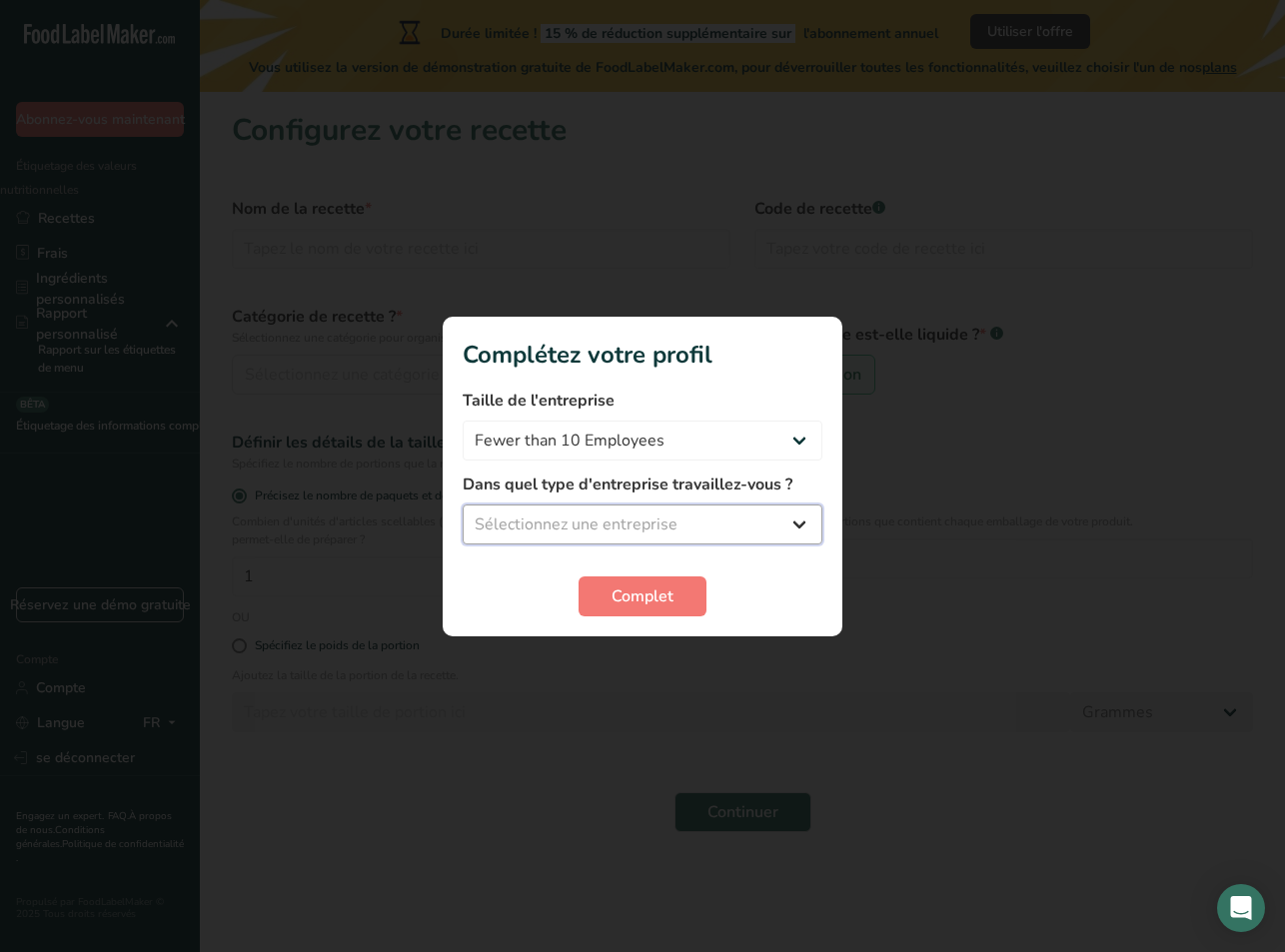 select on "1" 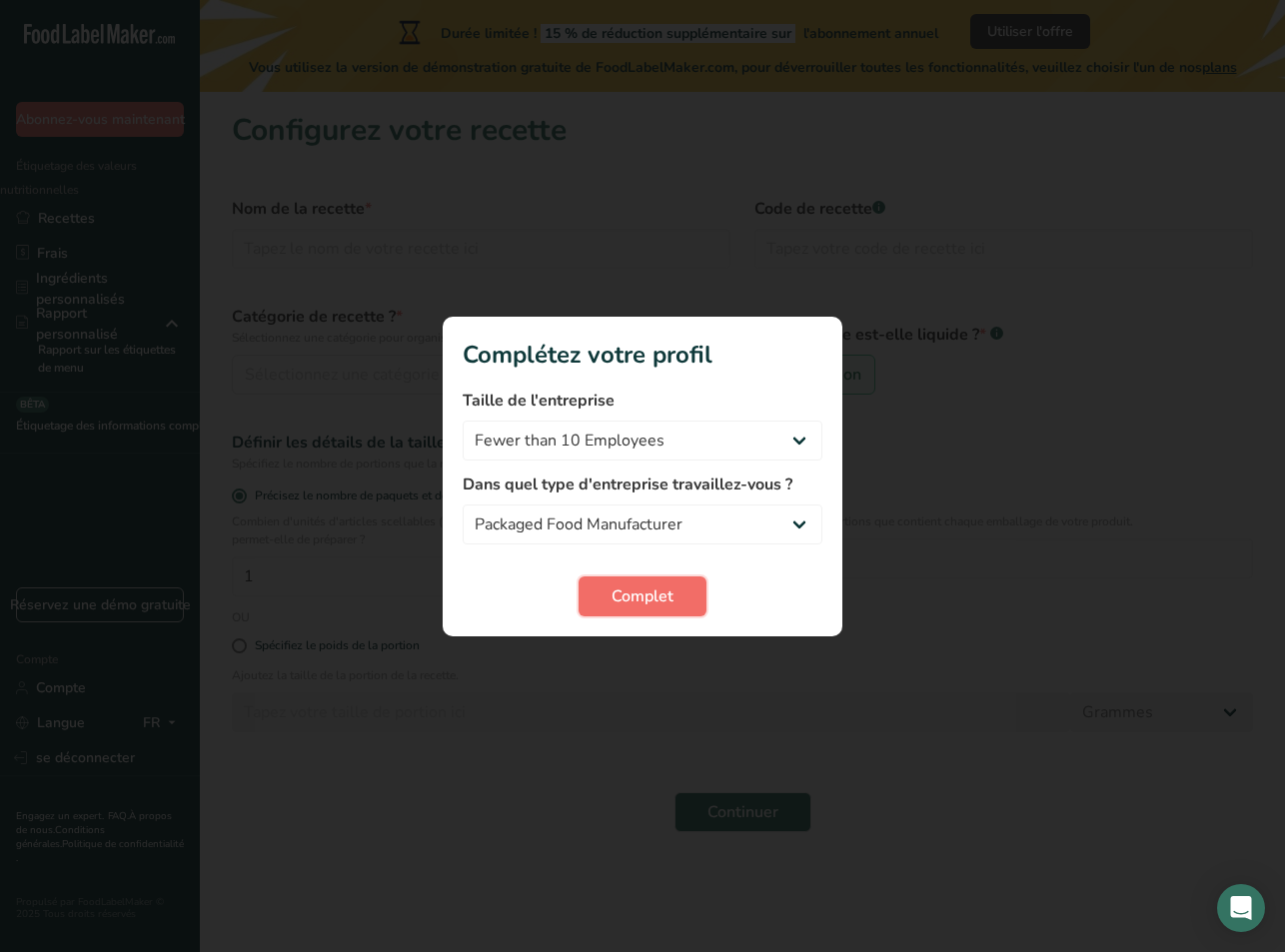 click on "Complet" at bounding box center (642, 596) 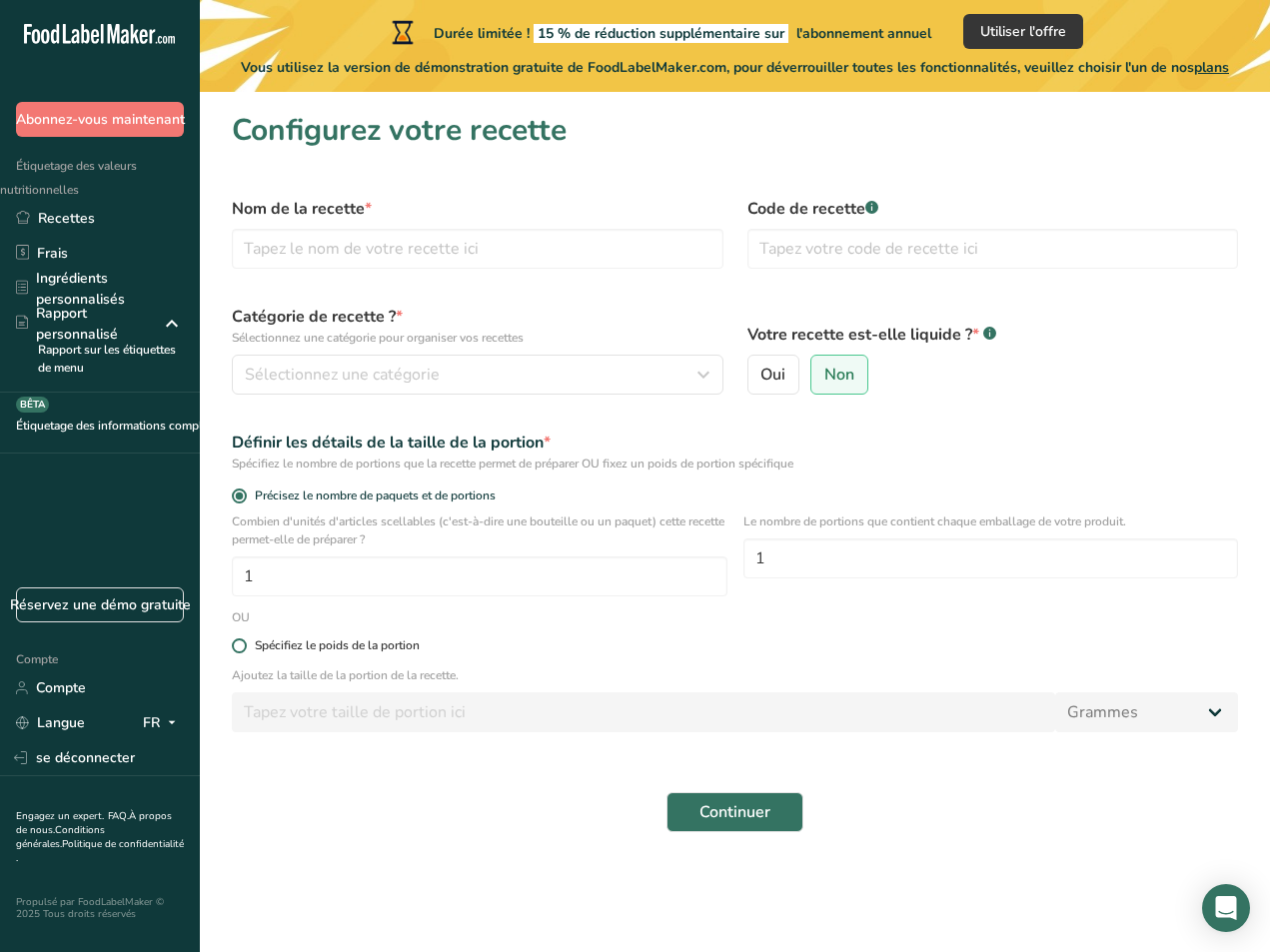 click at bounding box center [239, 645] 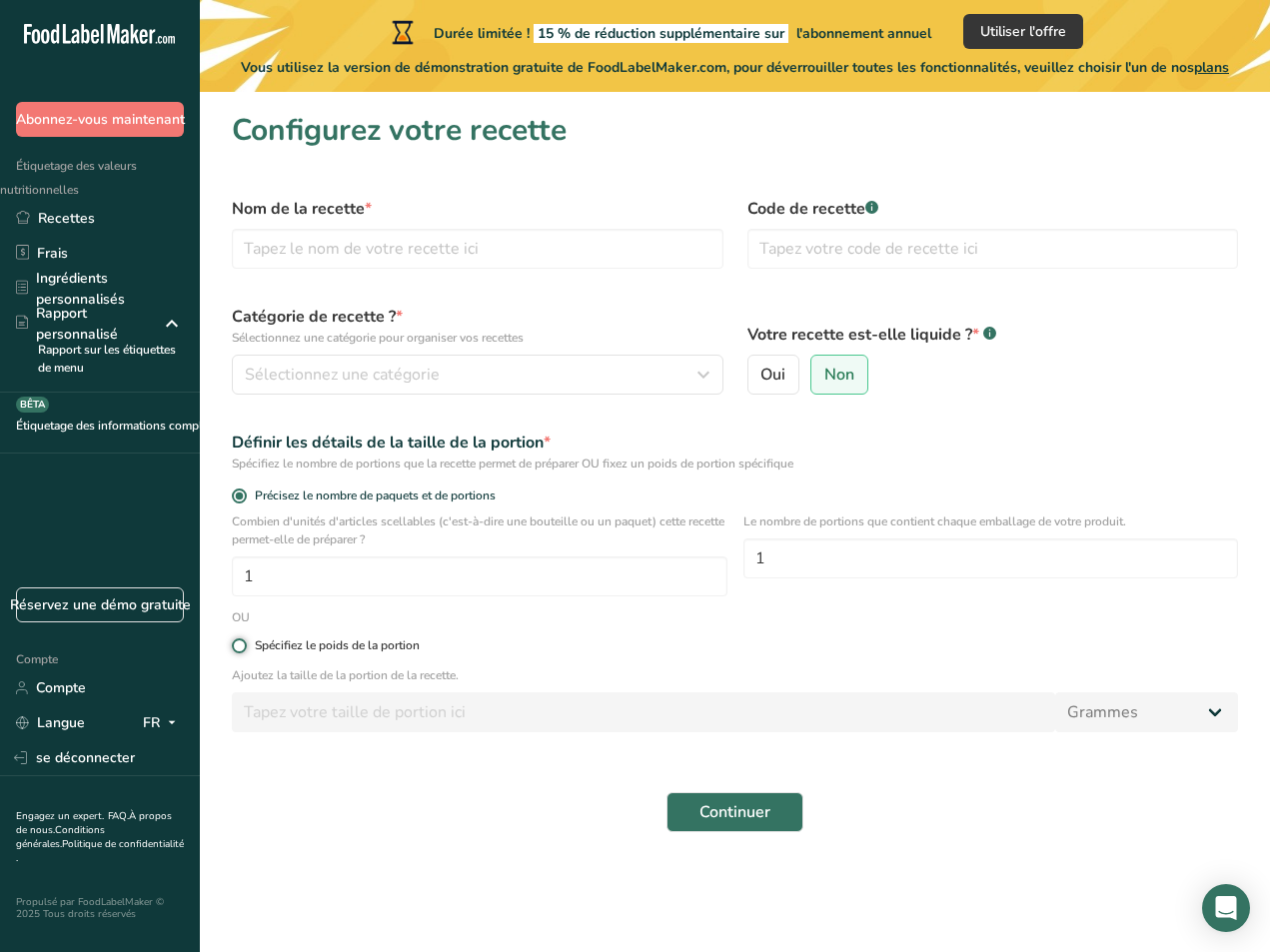 click on "Spécifiez le poids de la portion" at bounding box center (238, 645) 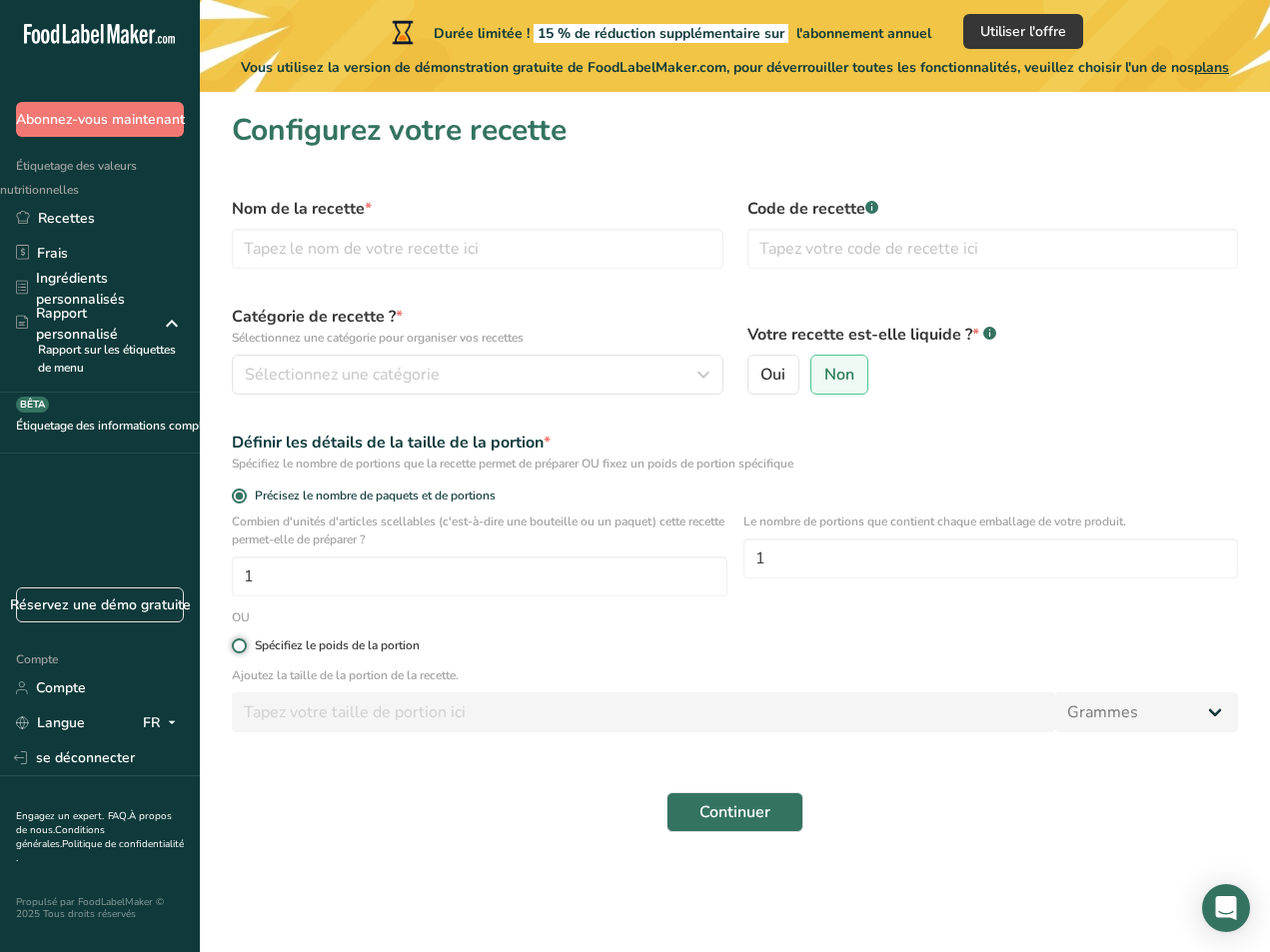 radio on "true" 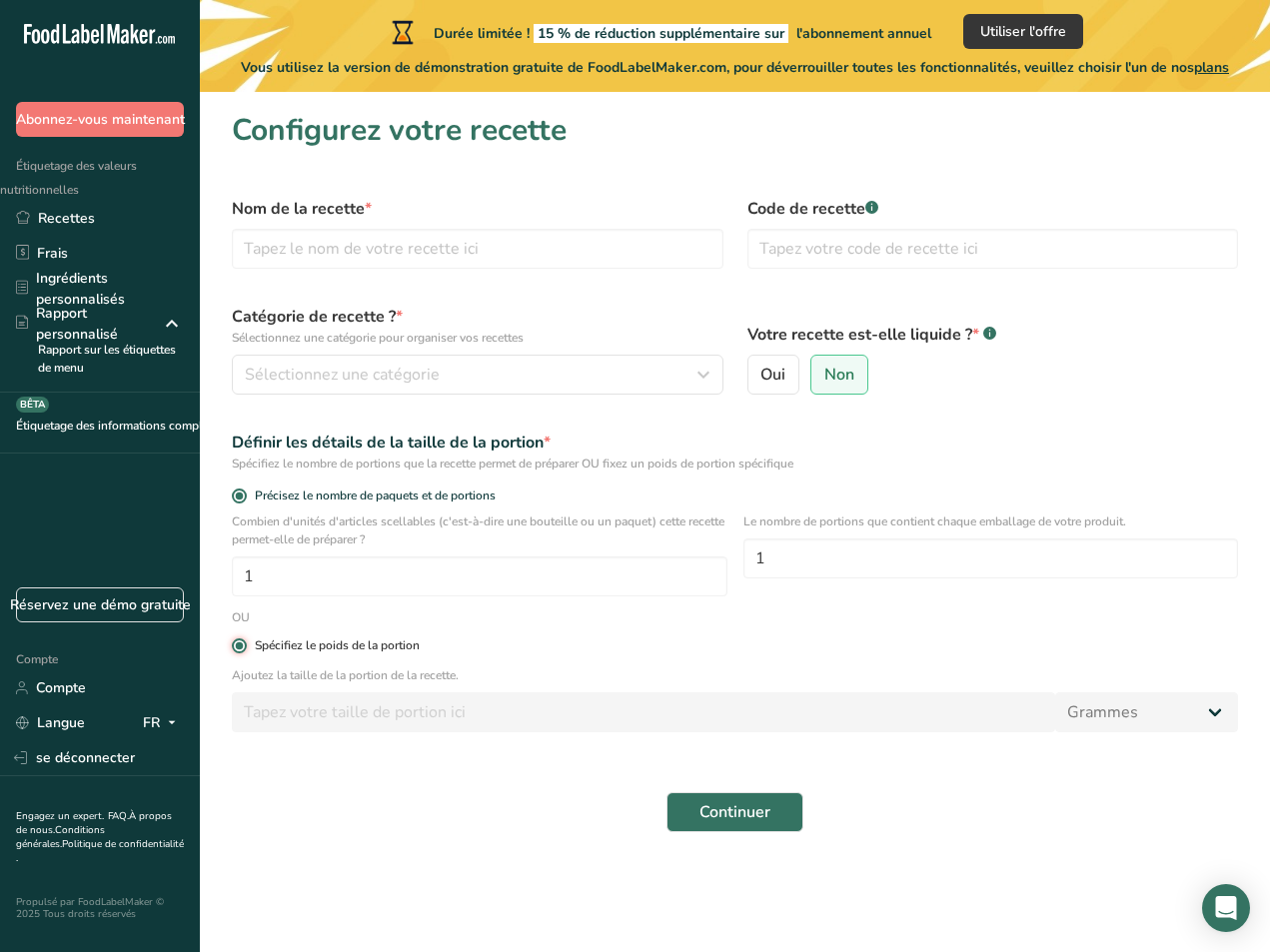 radio on "false" 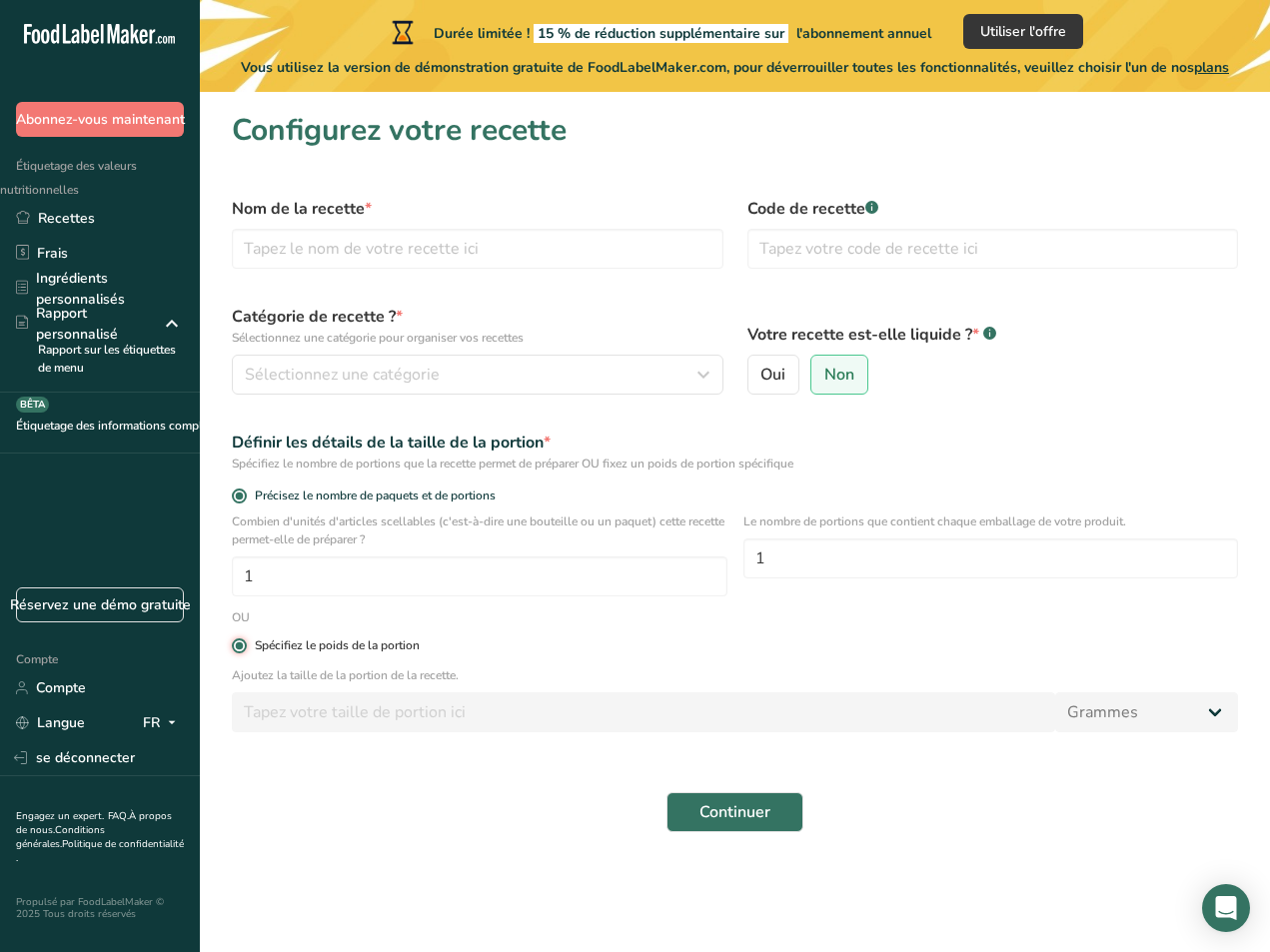 type 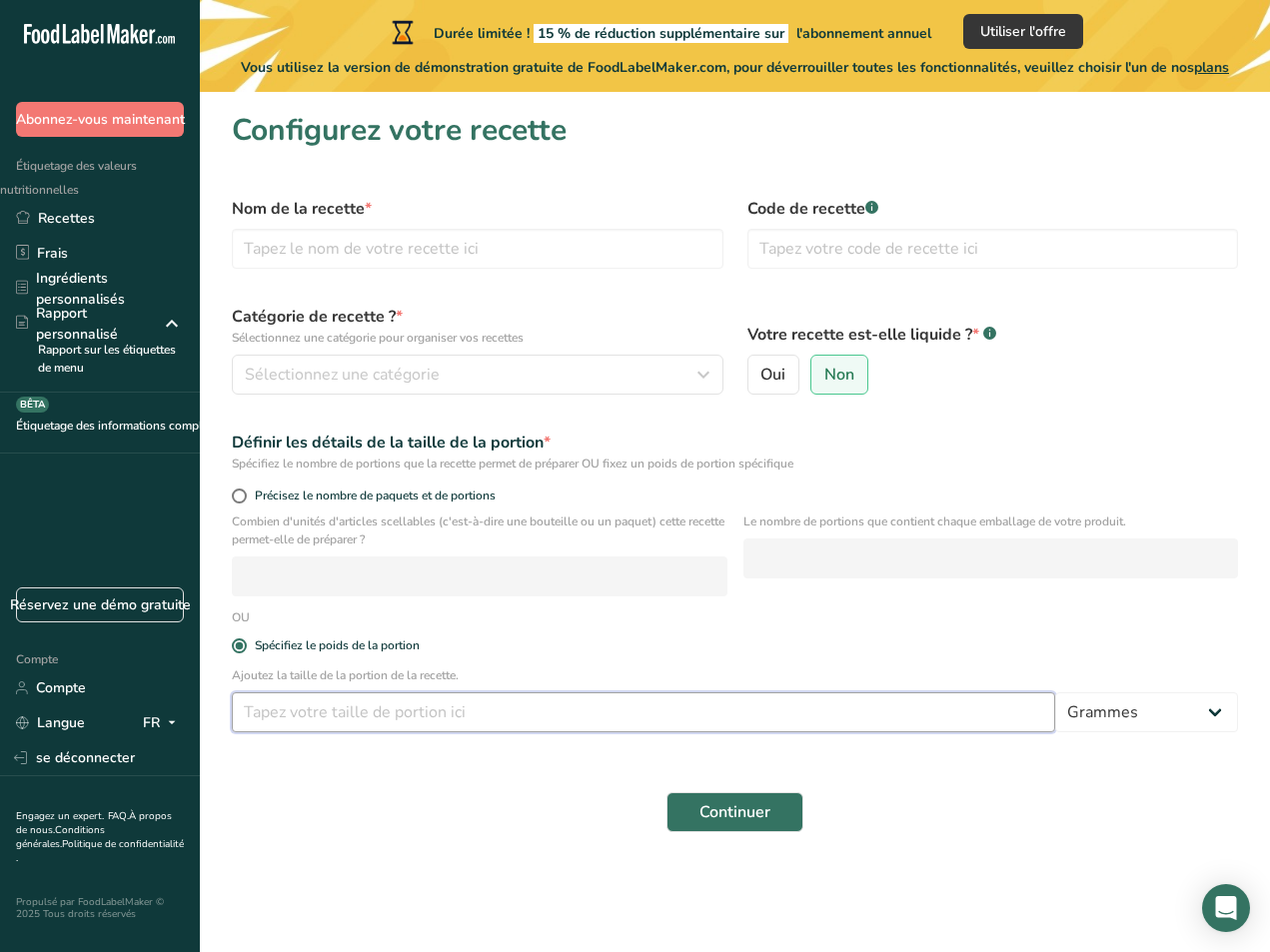 click at bounding box center (643, 712) 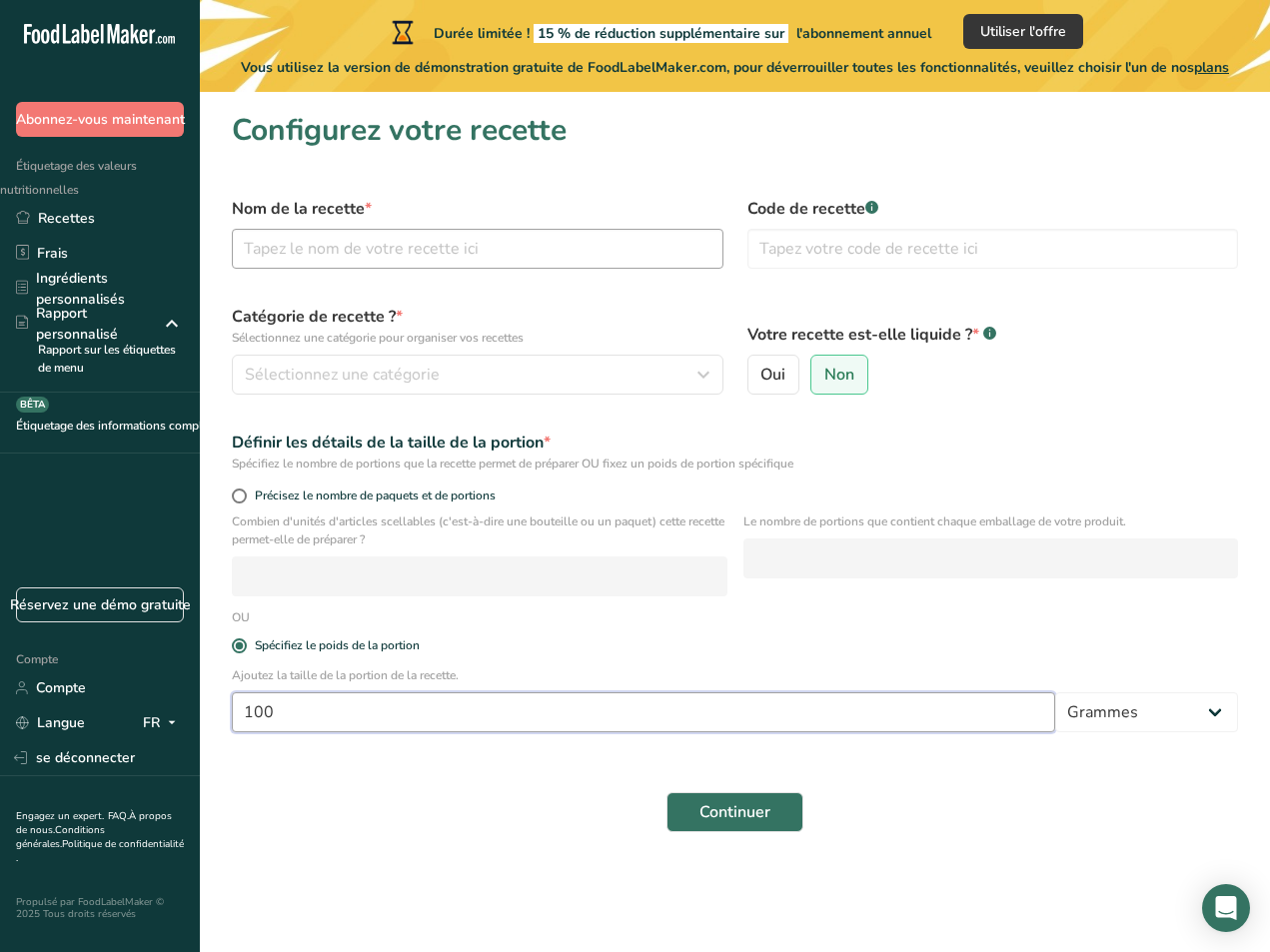 type on "100" 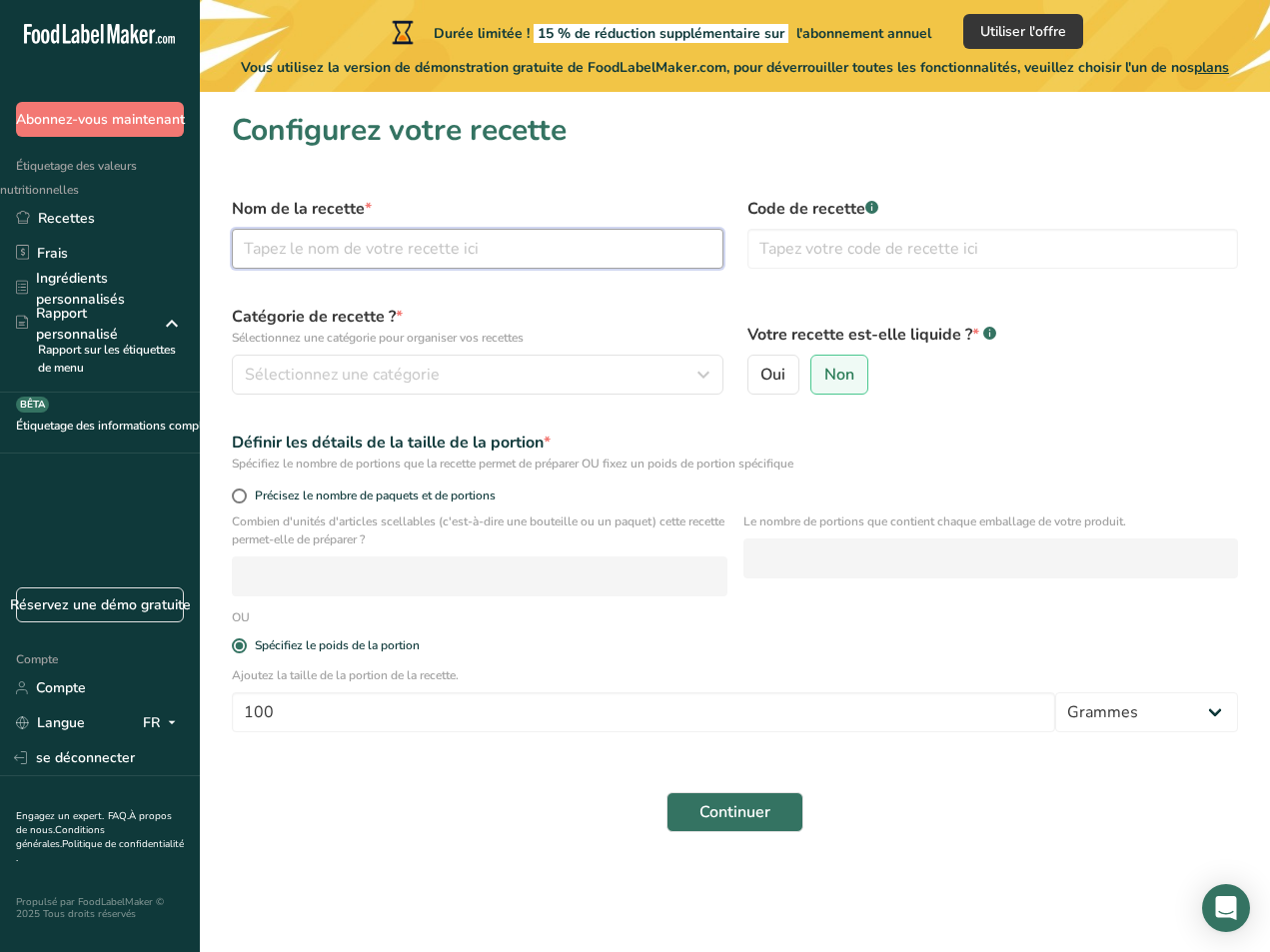 click at bounding box center [478, 249] 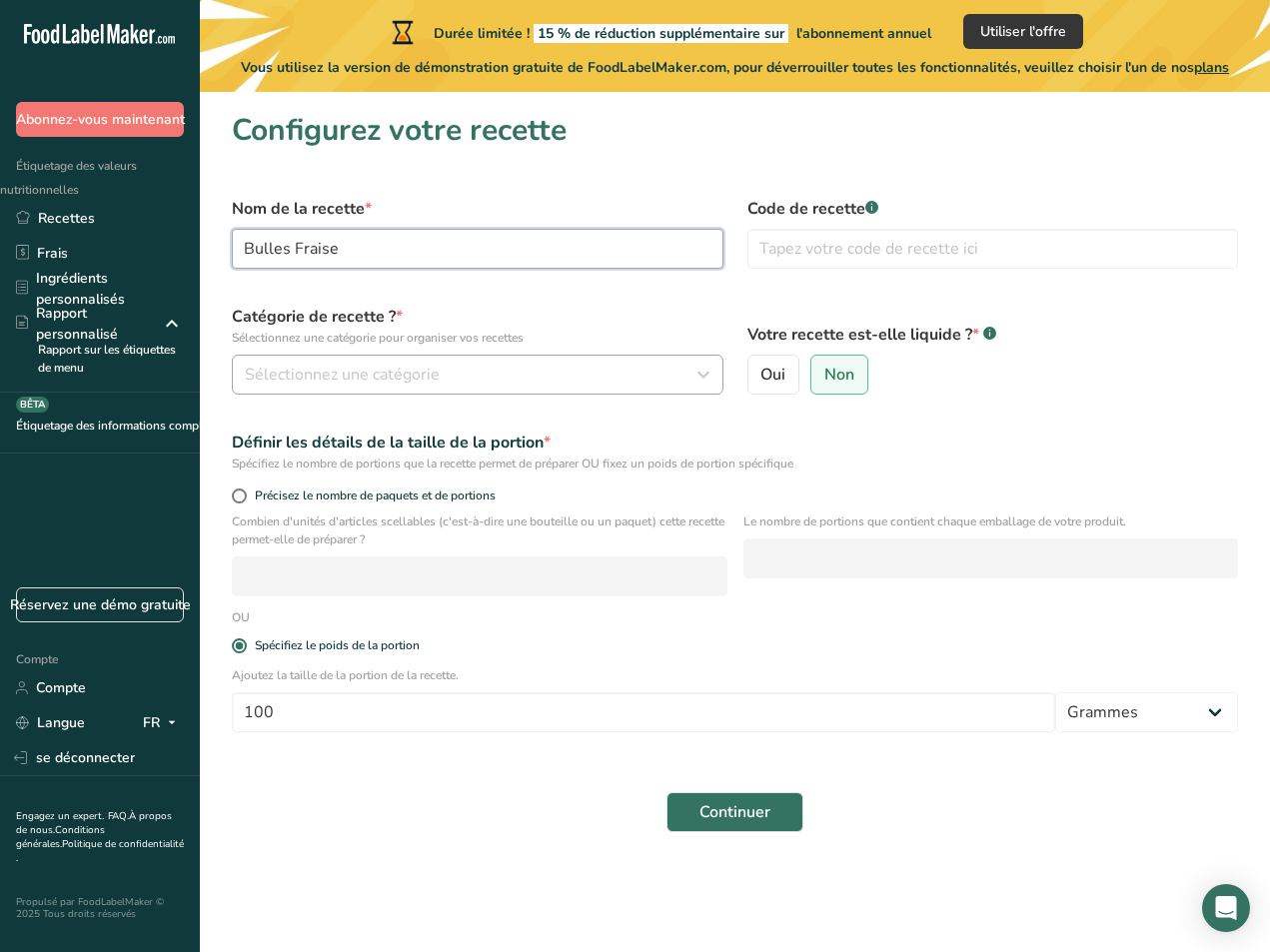 type on "Bulles Fraise" 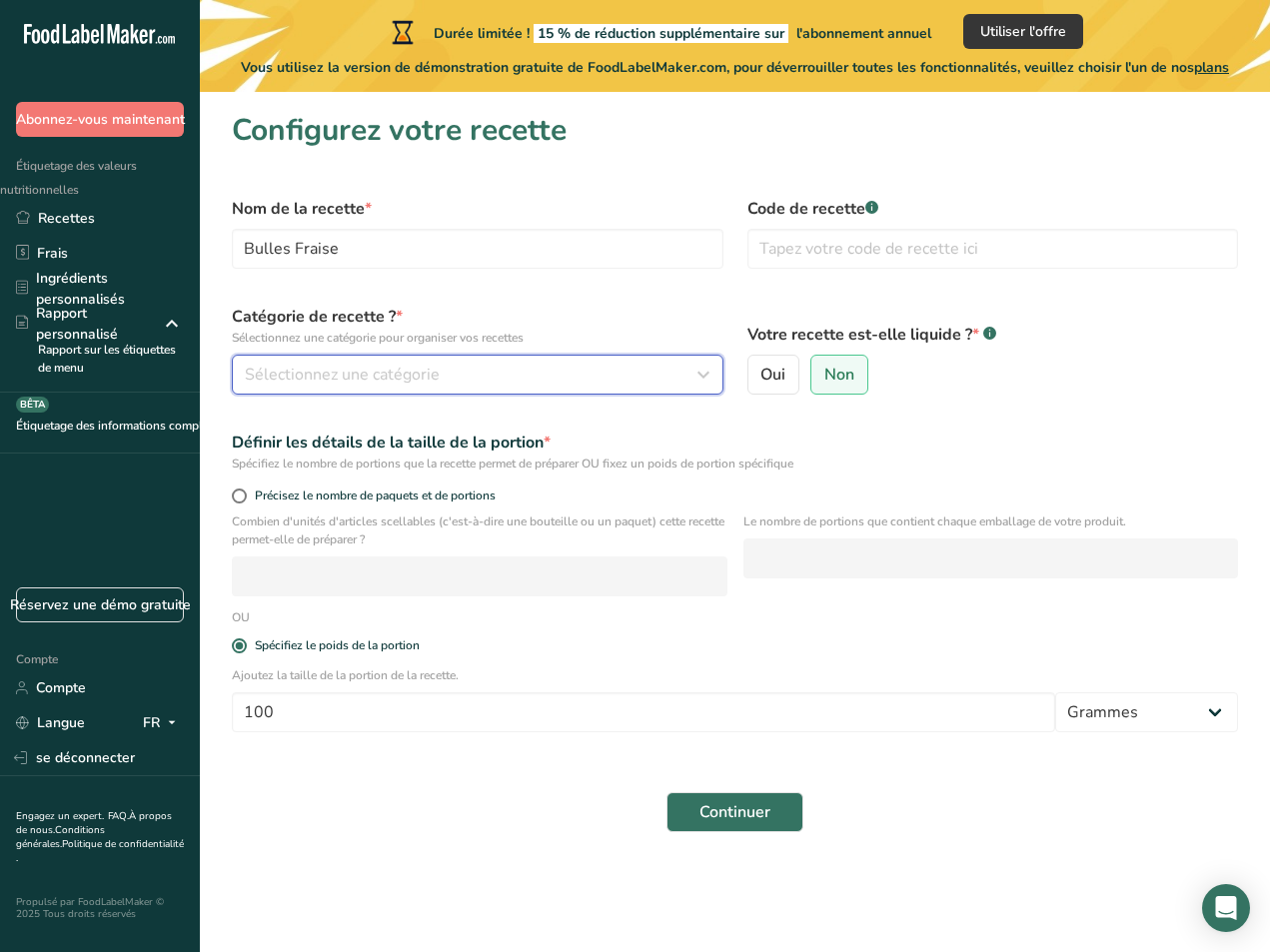 click on "Sélectionnez une catégorie" at bounding box center [342, 375] 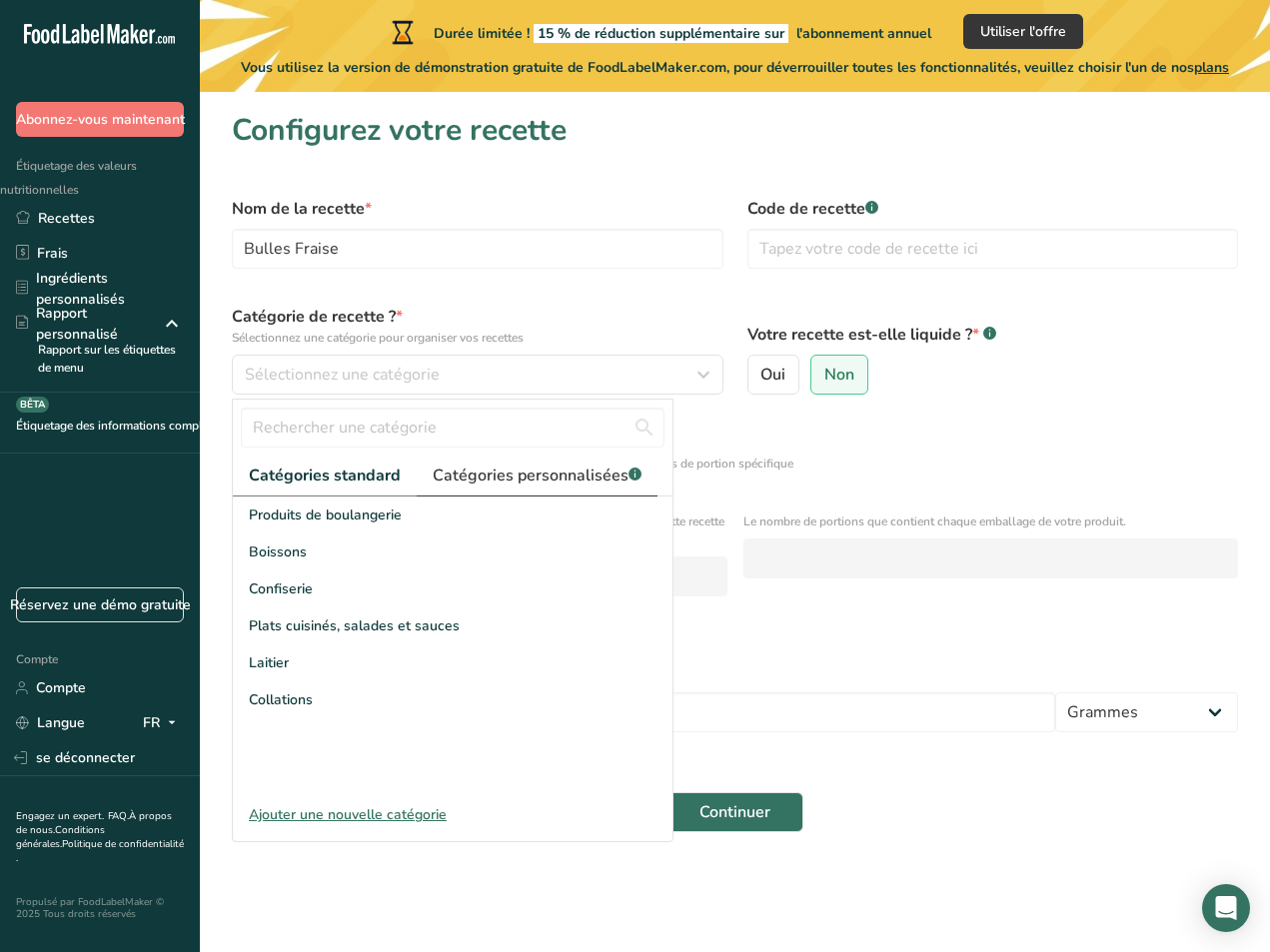 click on "Catégories personnalisées" at bounding box center (531, 476) 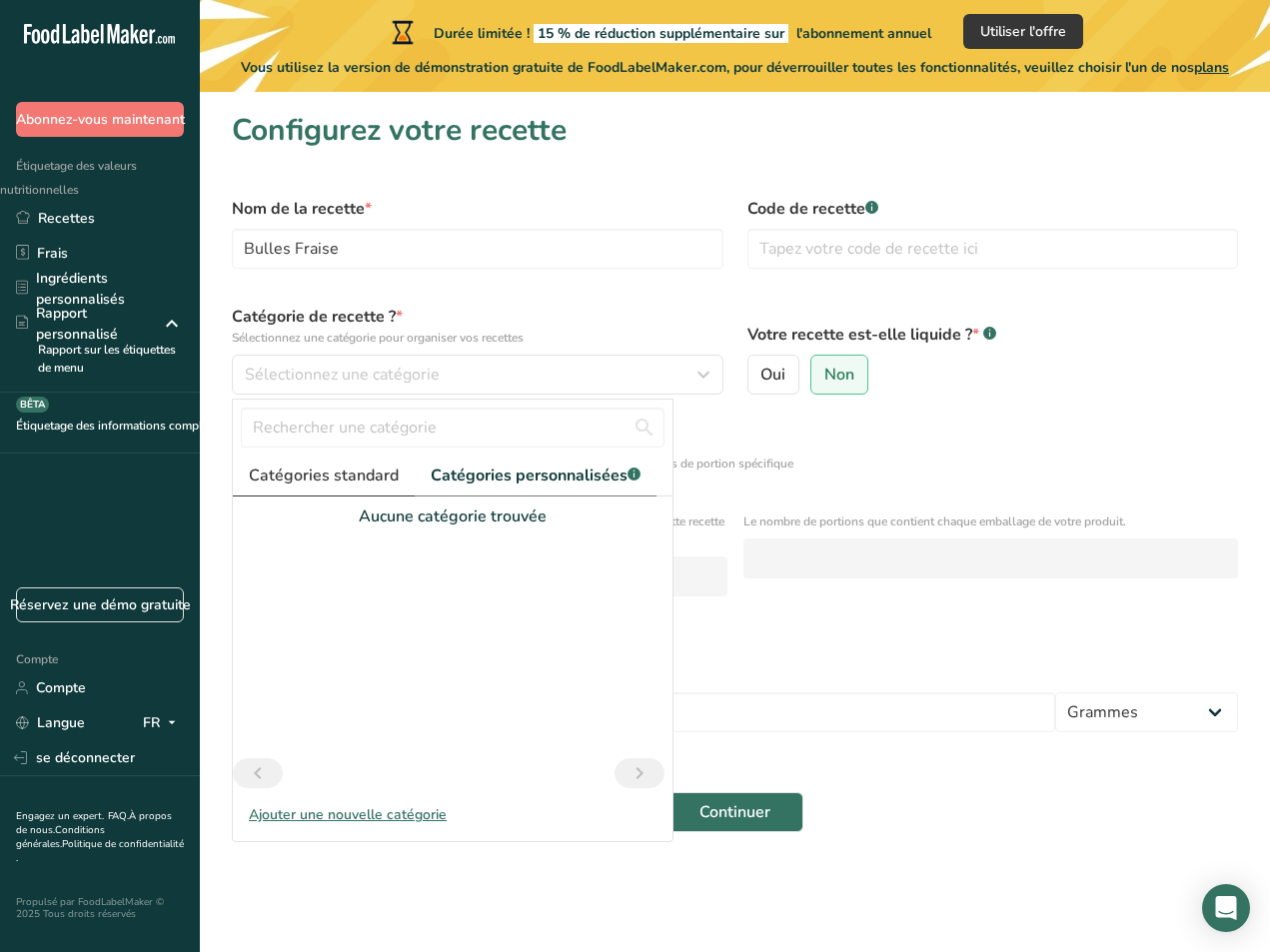 click on "Catégories standard" at bounding box center [324, 476] 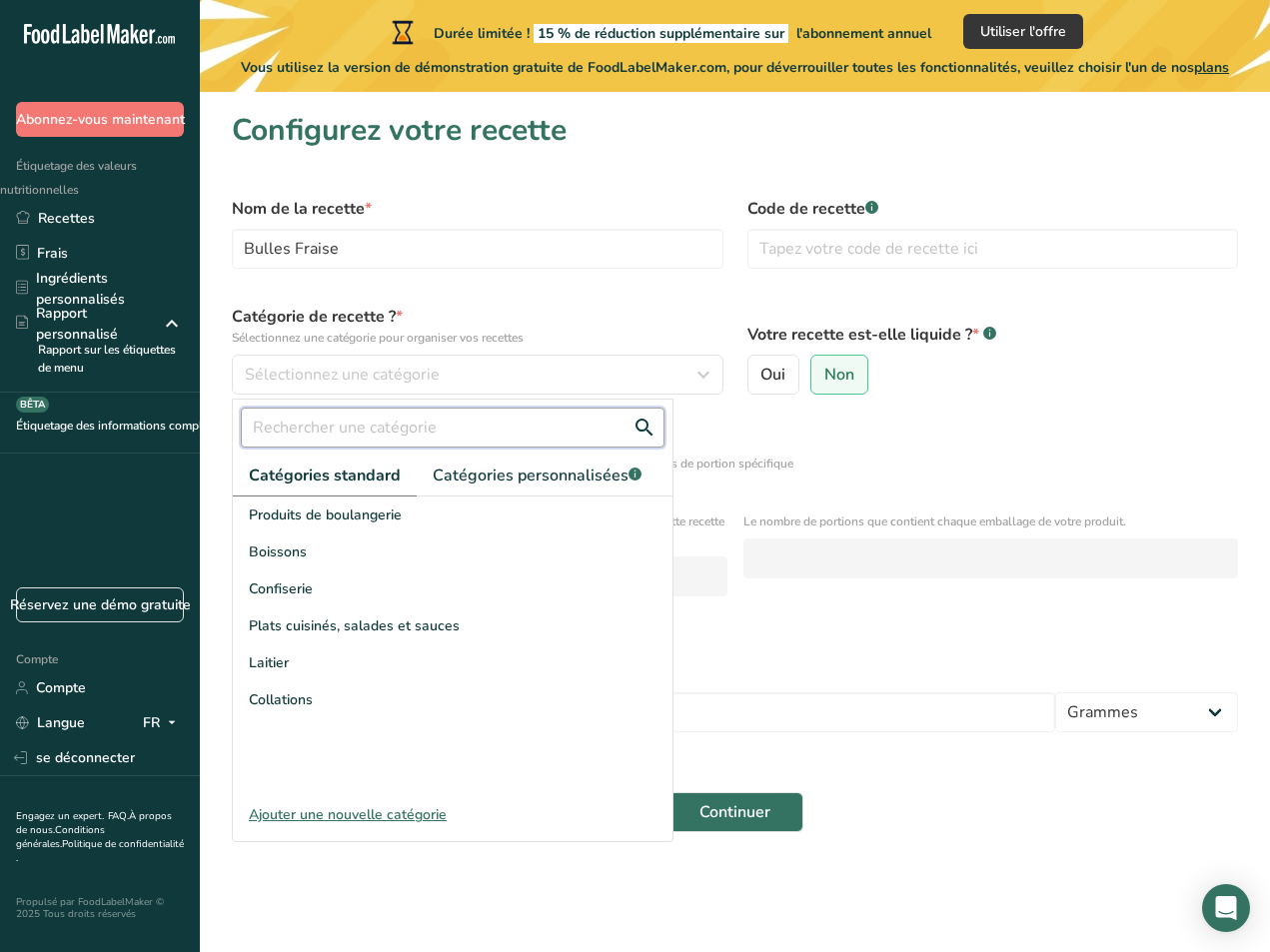 click at bounding box center [453, 428] 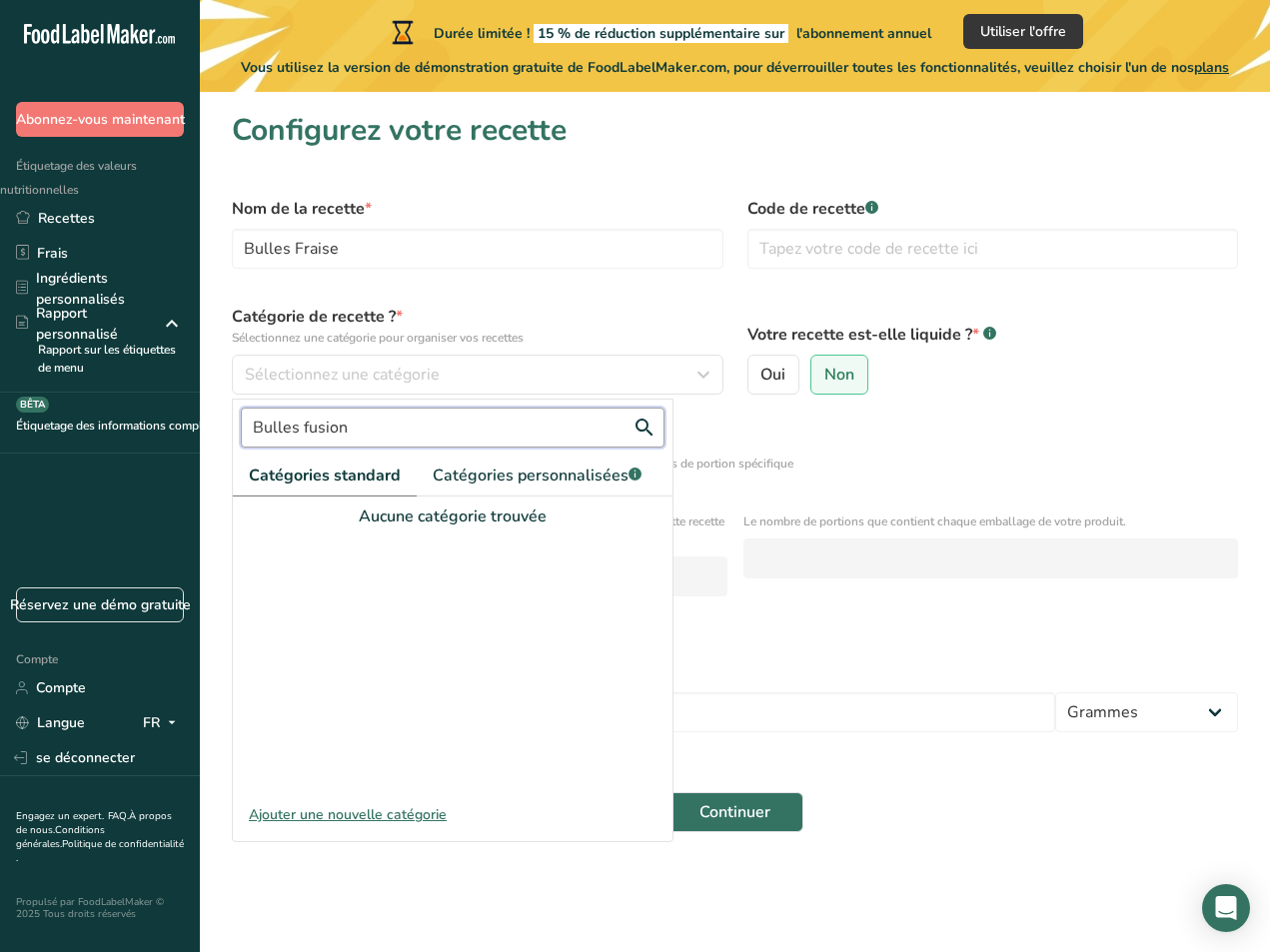 type on "Bulles fusion" 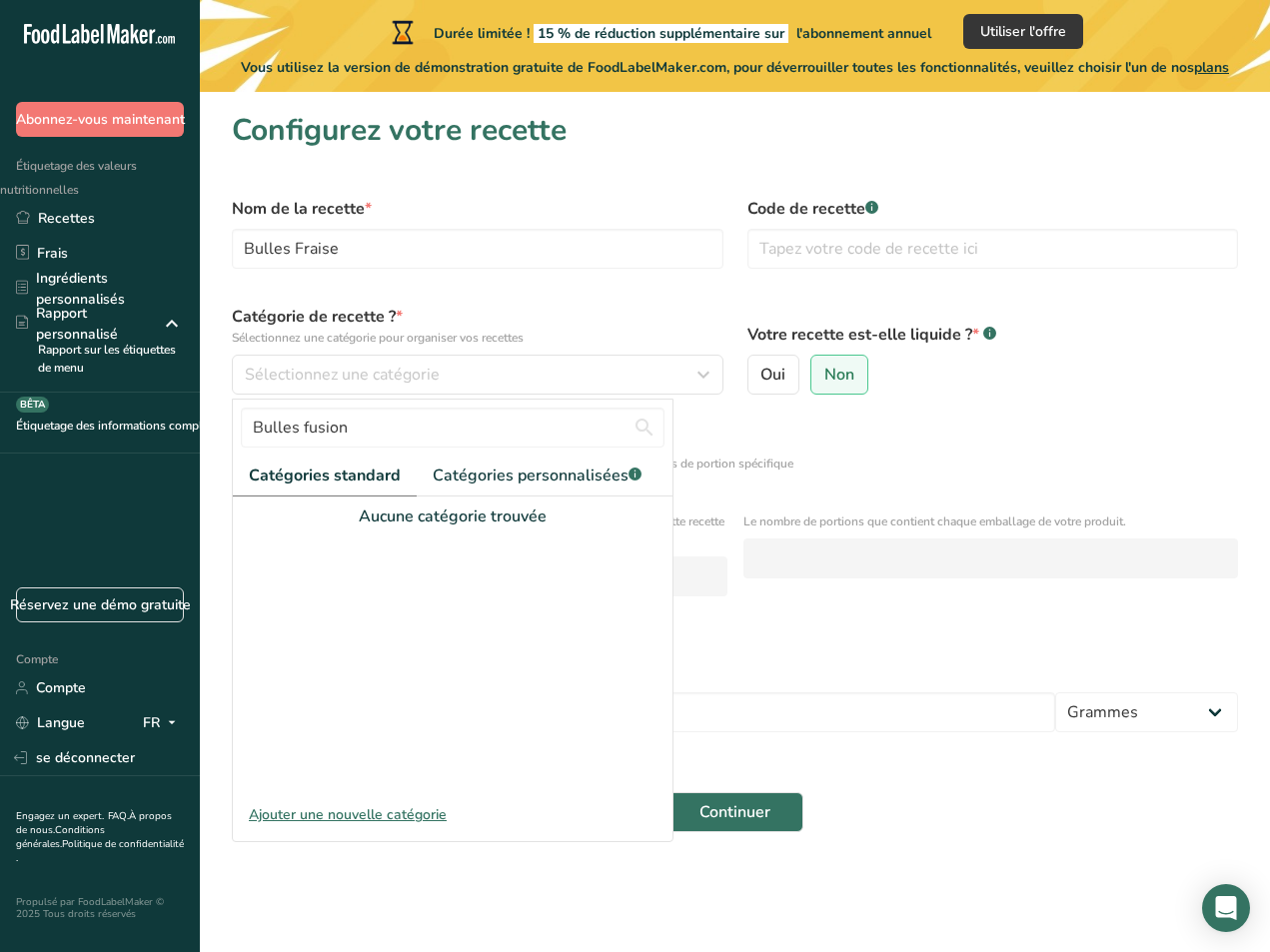 click on "Ajouter une nouvelle catégorie" at bounding box center [348, 814] 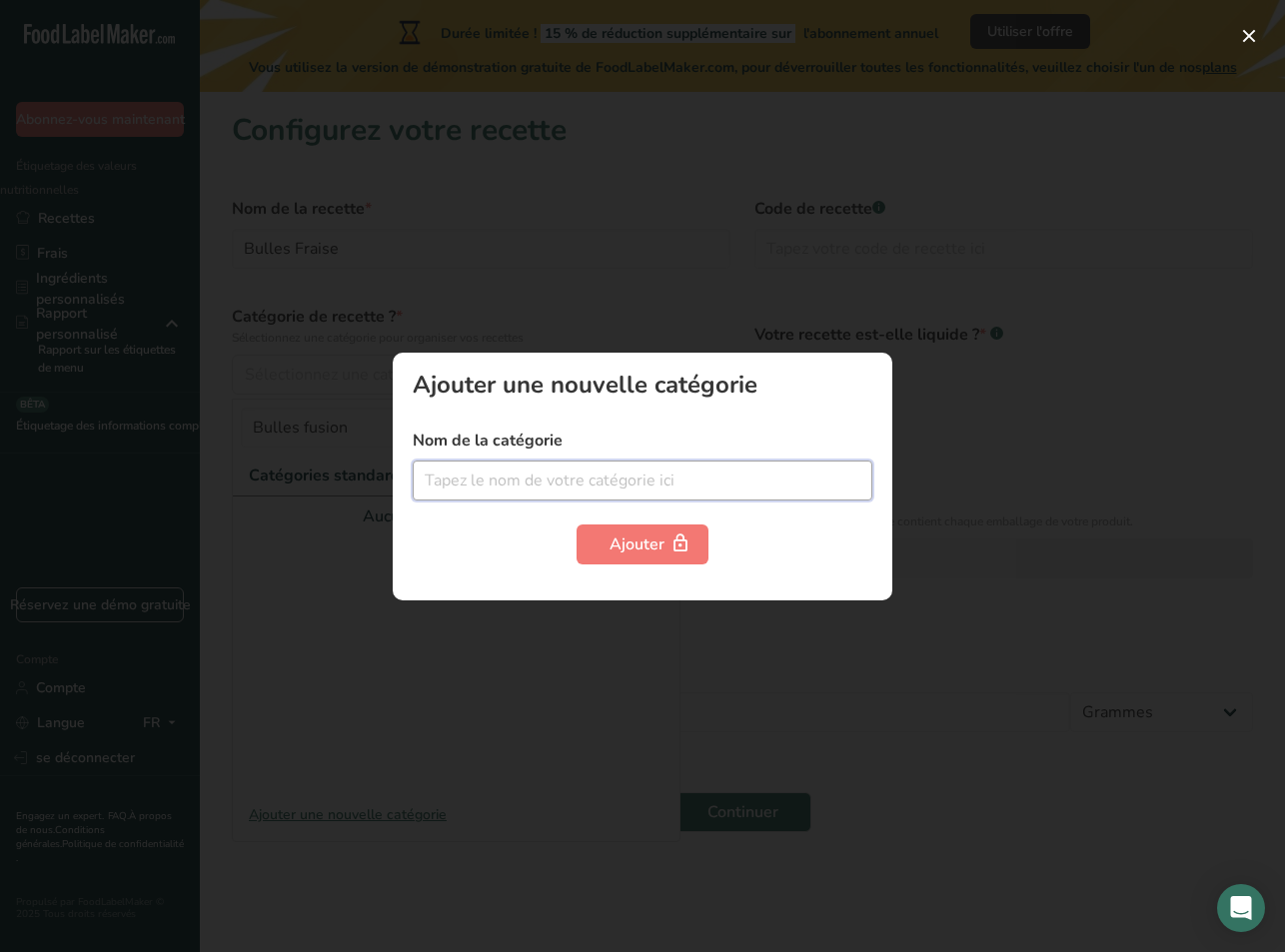 click at bounding box center [642, 480] 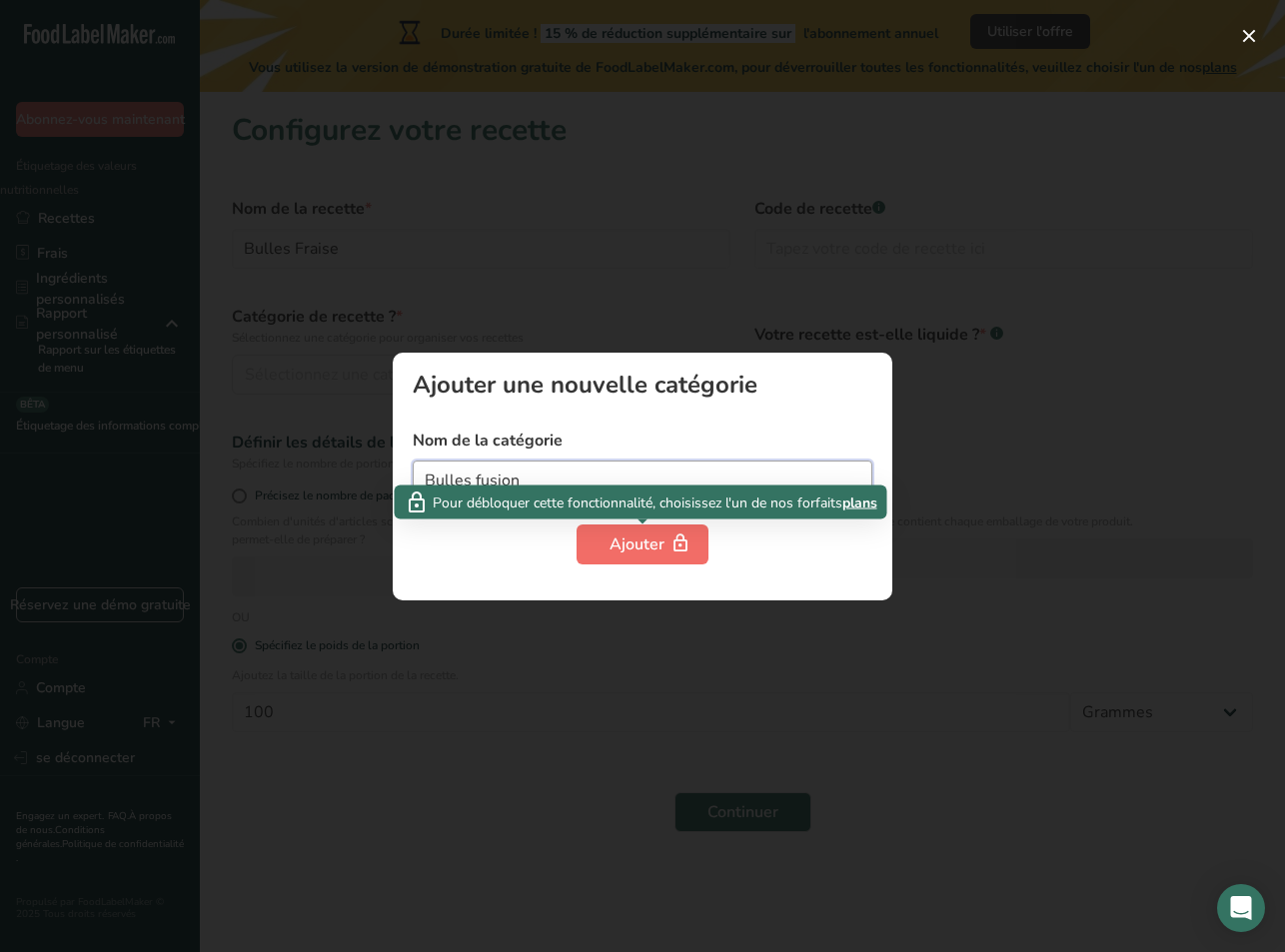type on "Bulles fusion" 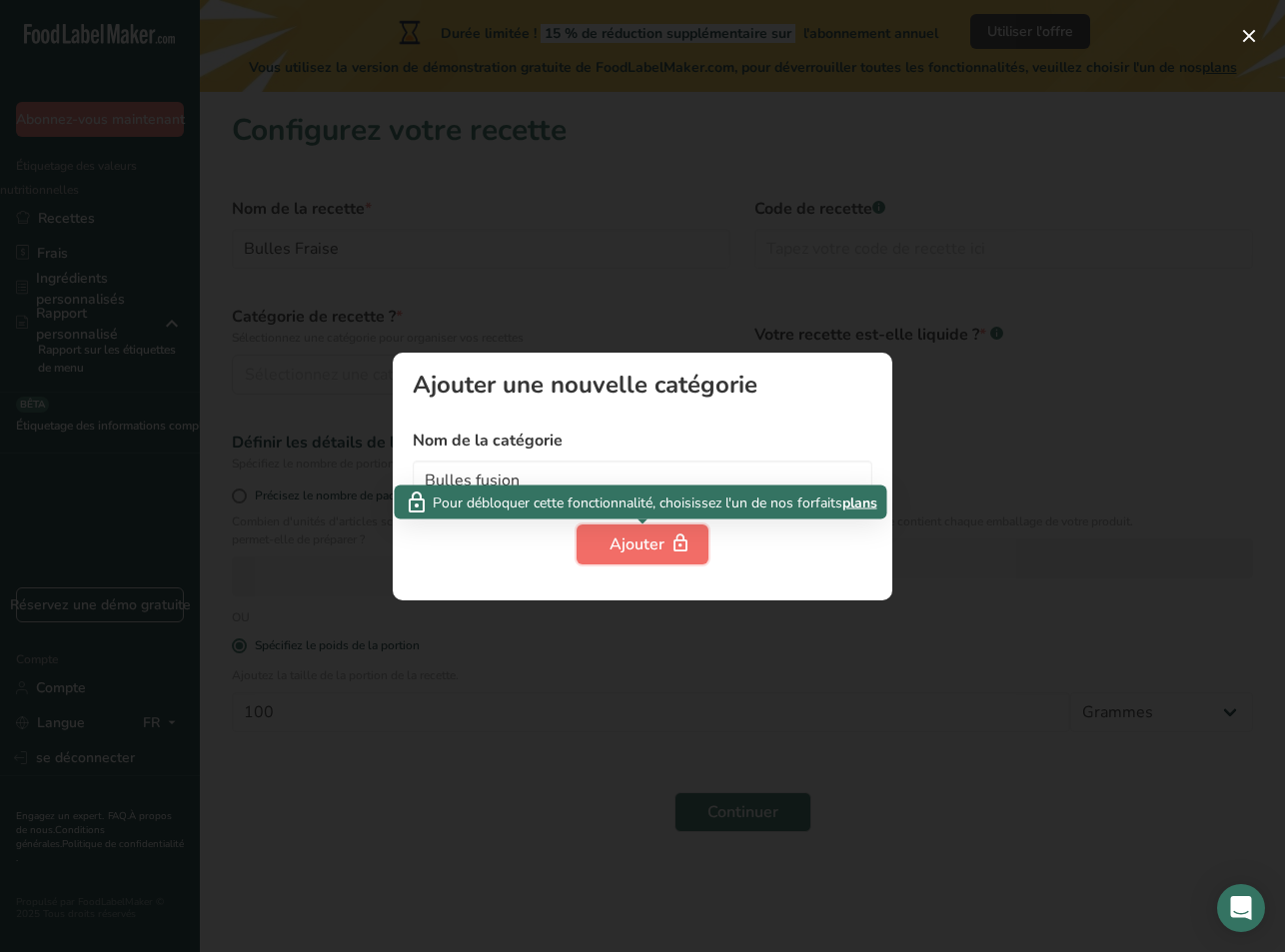 click on "Ajouter" at bounding box center [637, 544] 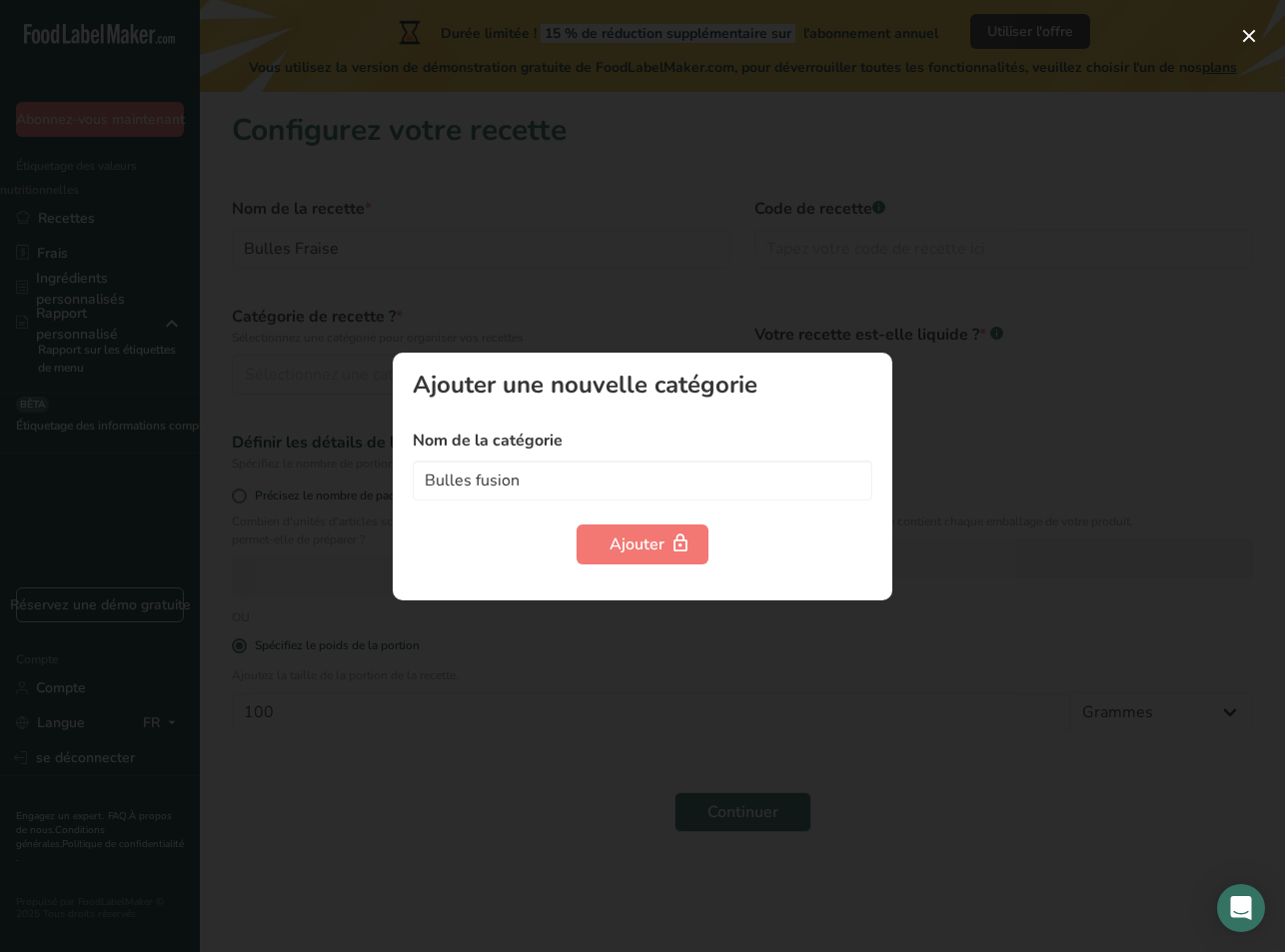 click at bounding box center (642, 476) 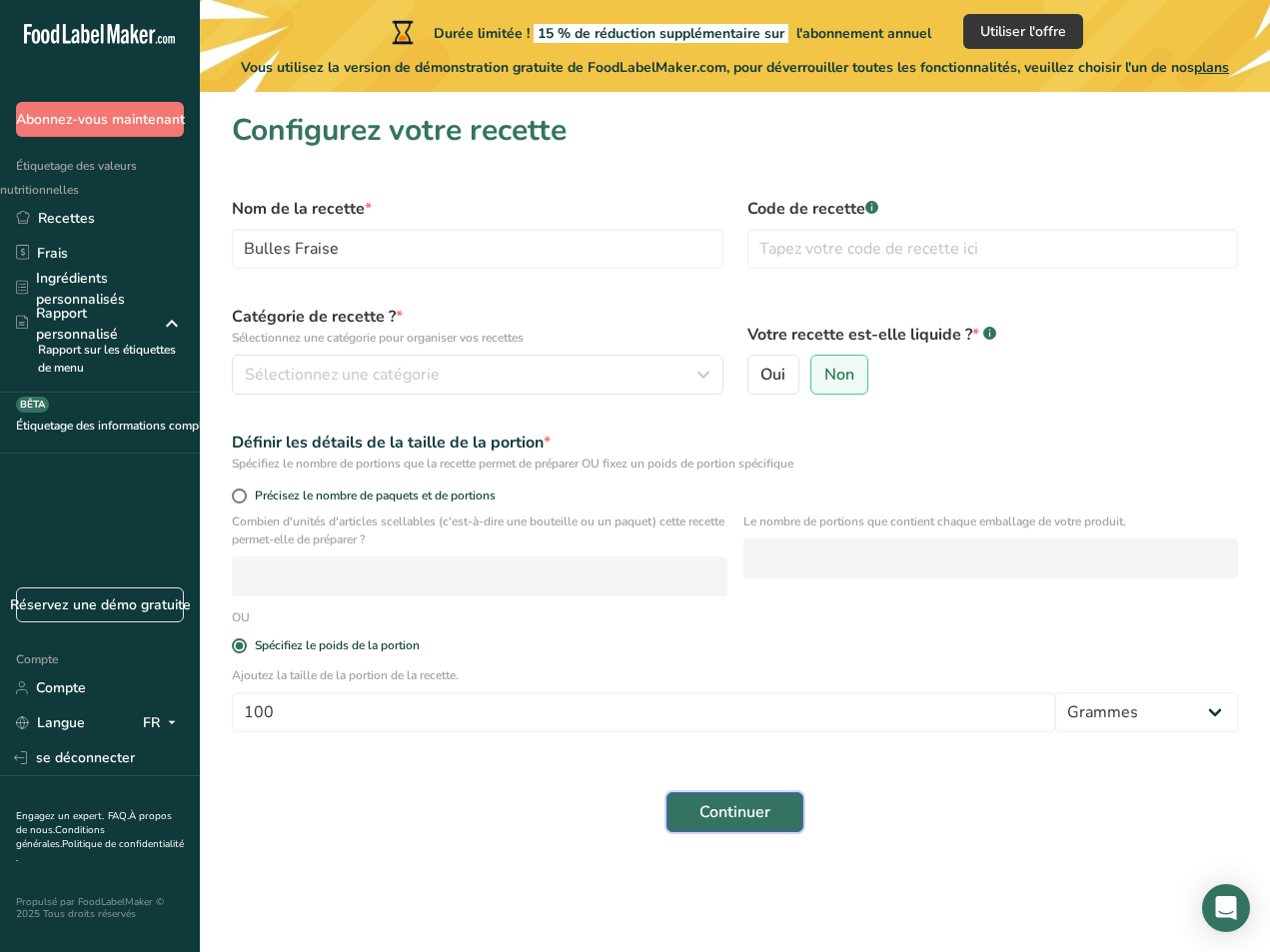 click on "Continuer" at bounding box center (734, 812) 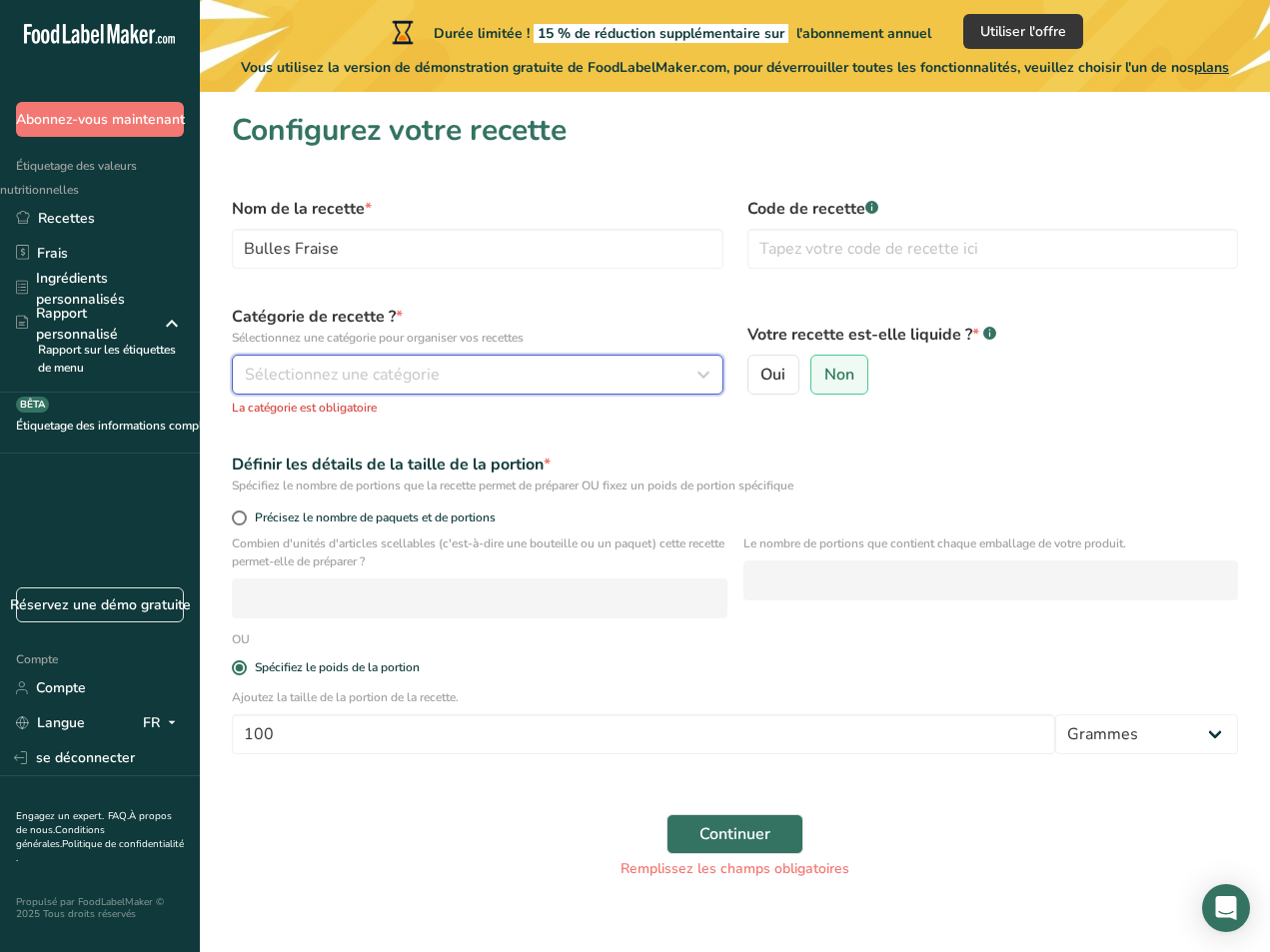 click on "Sélectionnez une catégorie" at bounding box center (472, 375) 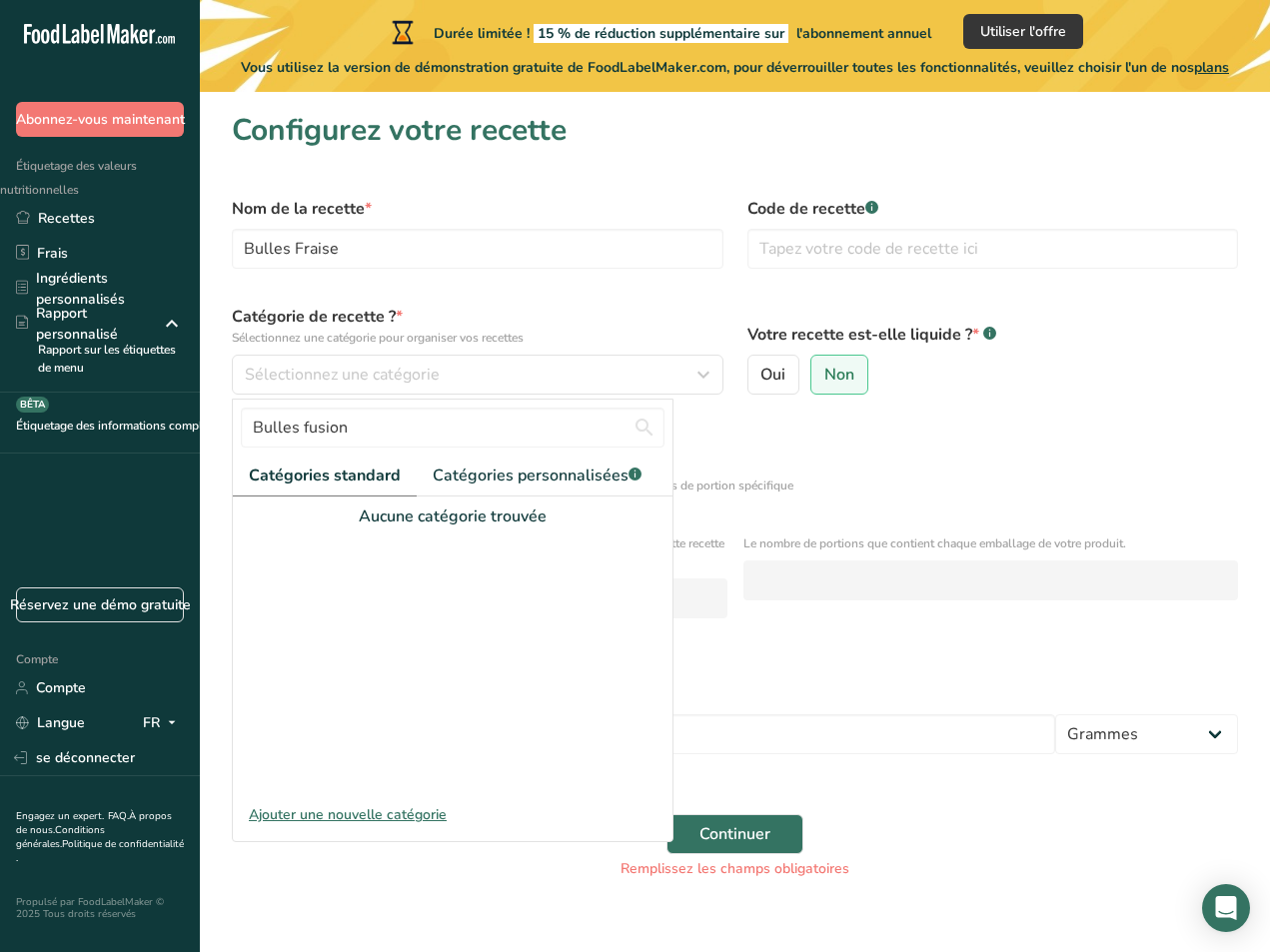 click on "Catégories standard" at bounding box center [325, 476] 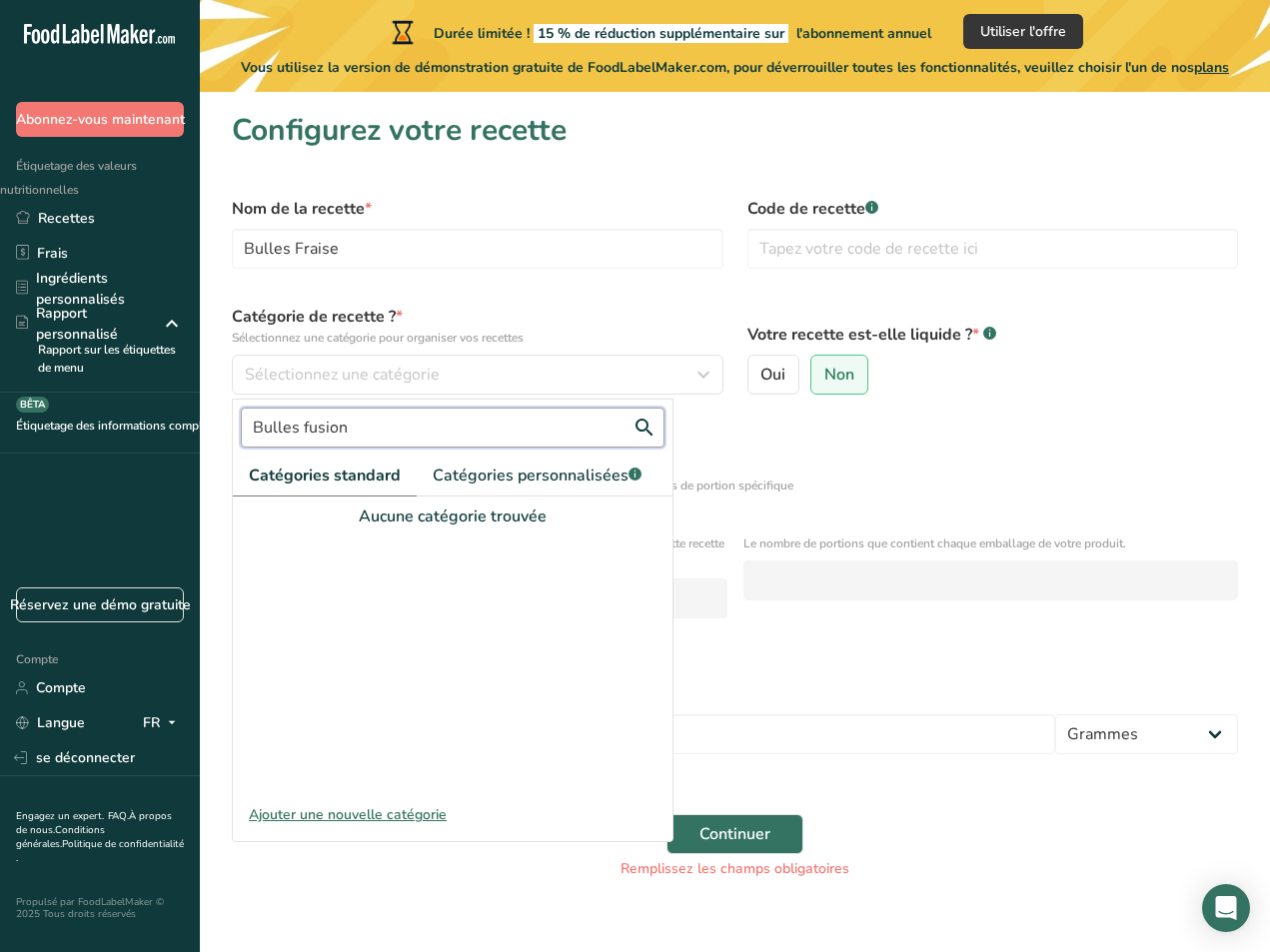 drag, startPoint x: 362, startPoint y: 422, endPoint x: 208, endPoint y: 429, distance: 154.15901 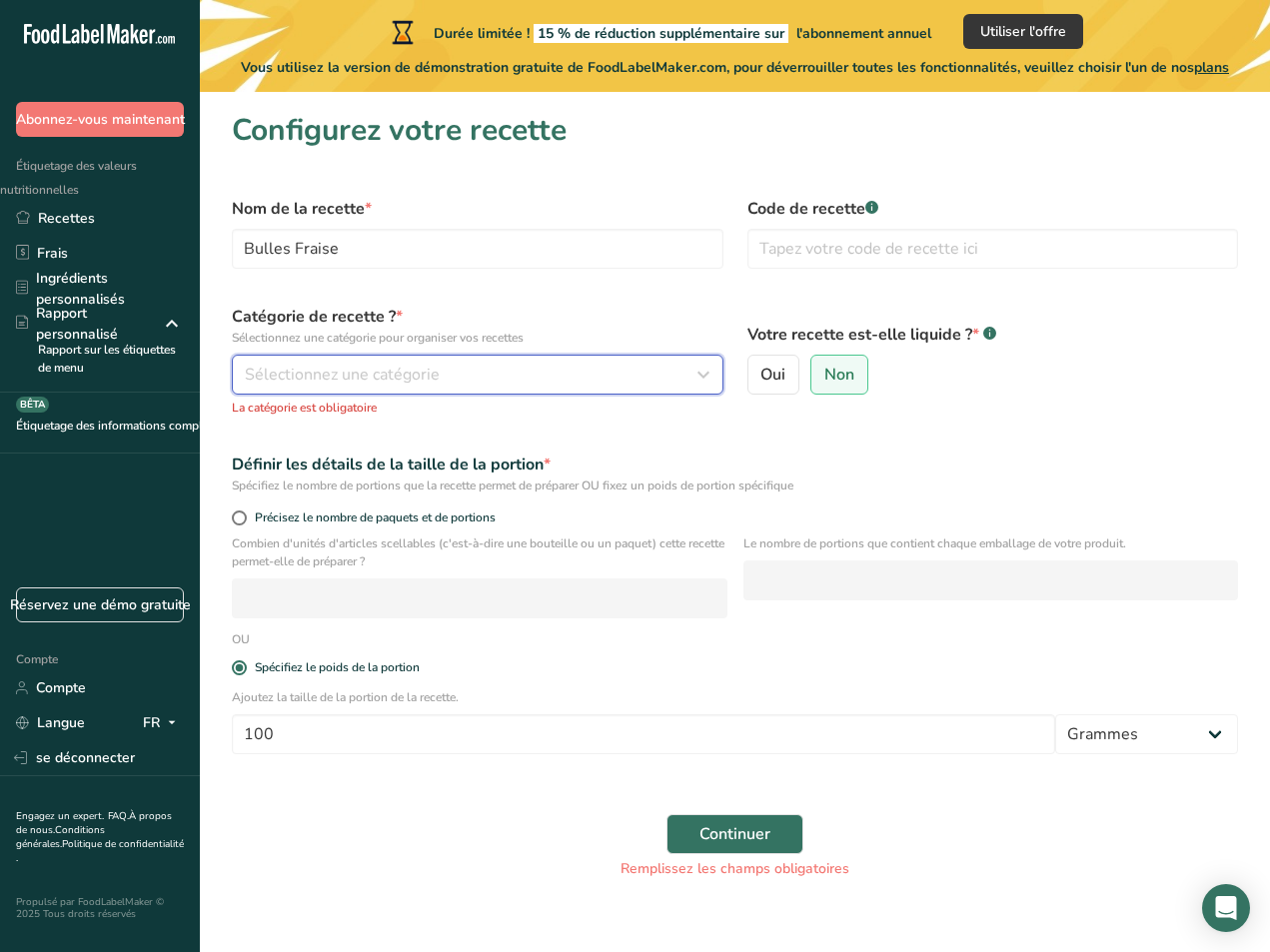 click on "Sélectionnez une catégorie" at bounding box center (342, 375) 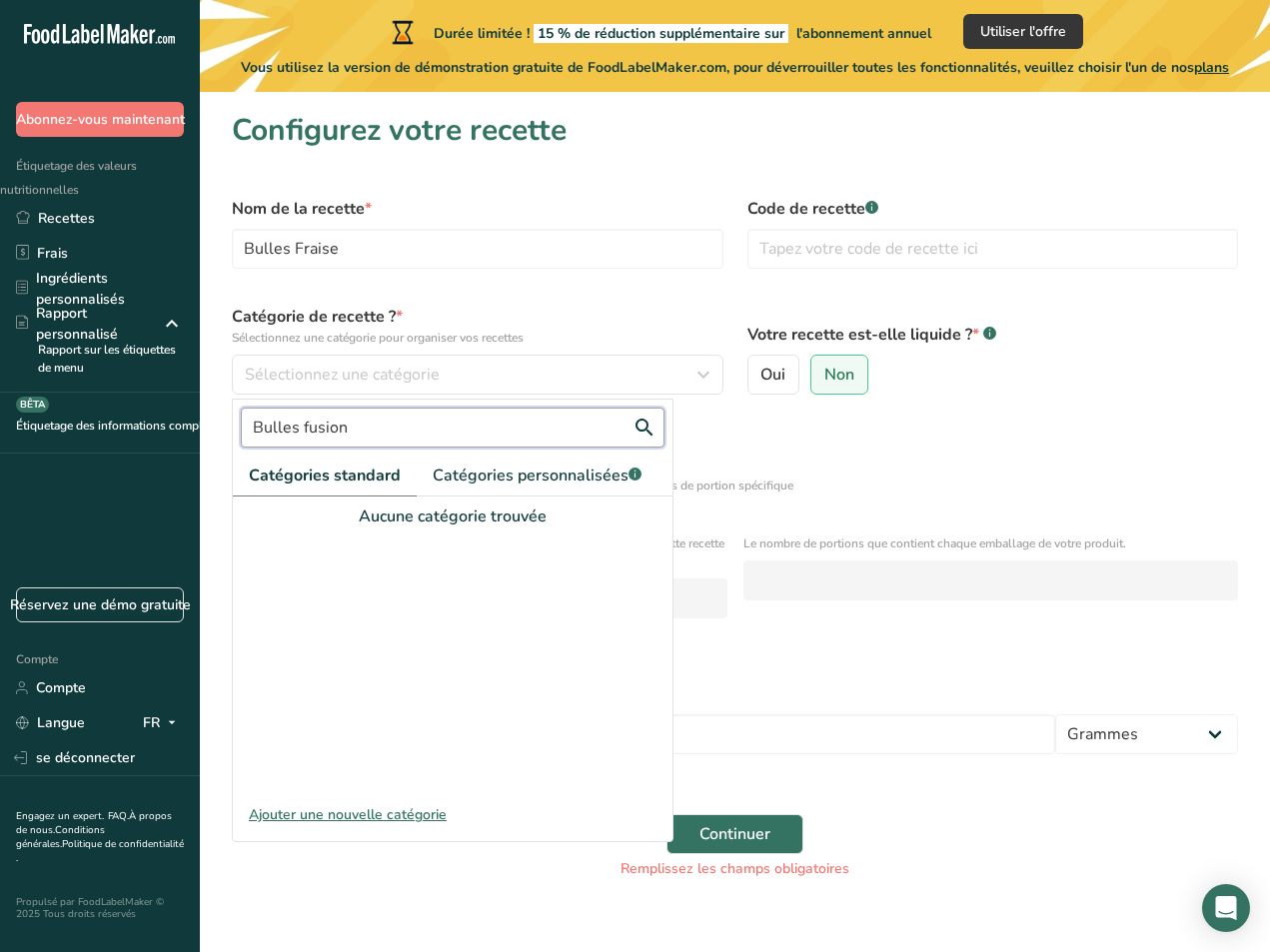 click on "Bulles fusion" at bounding box center [453, 428] 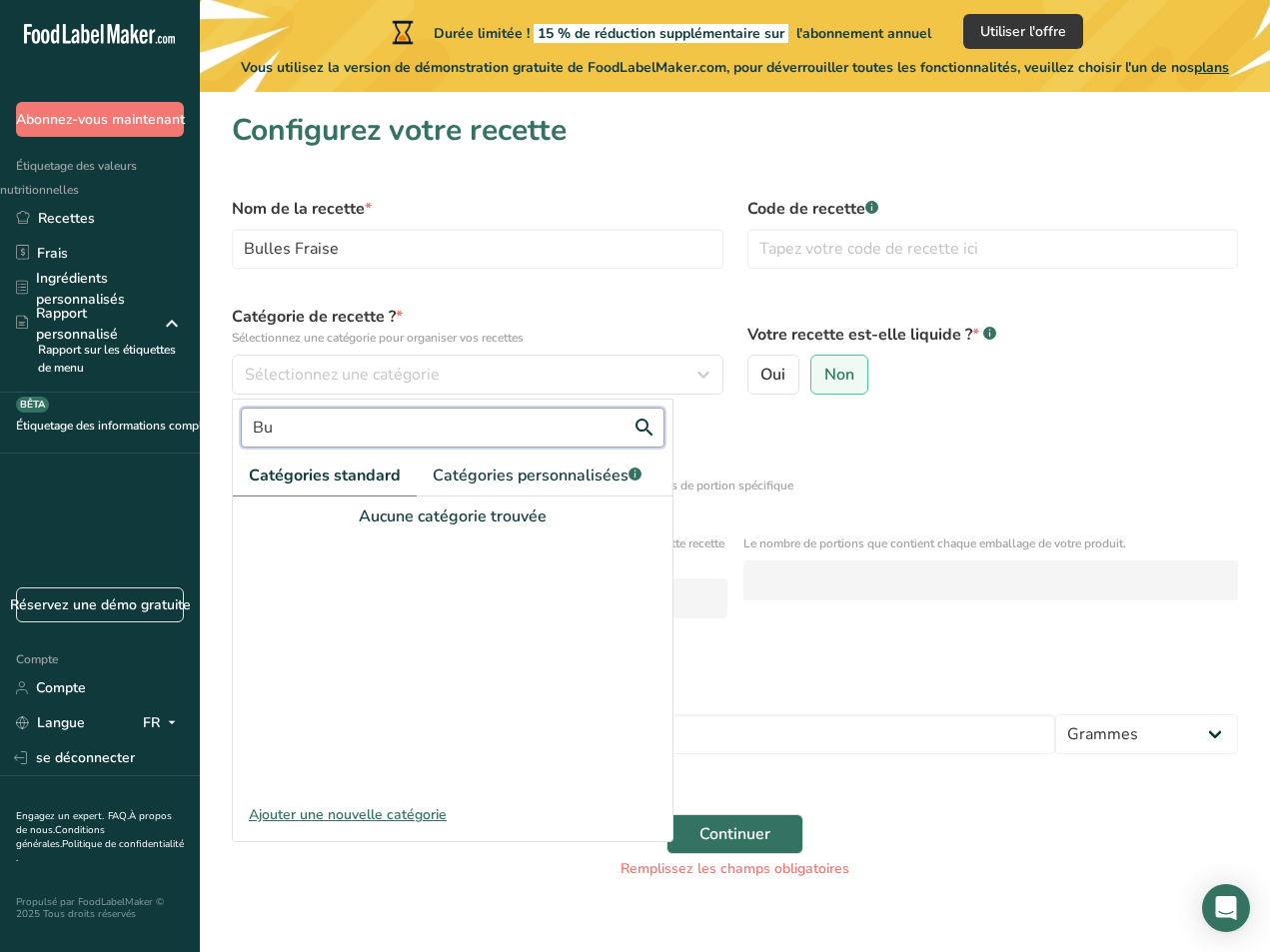 type on "B" 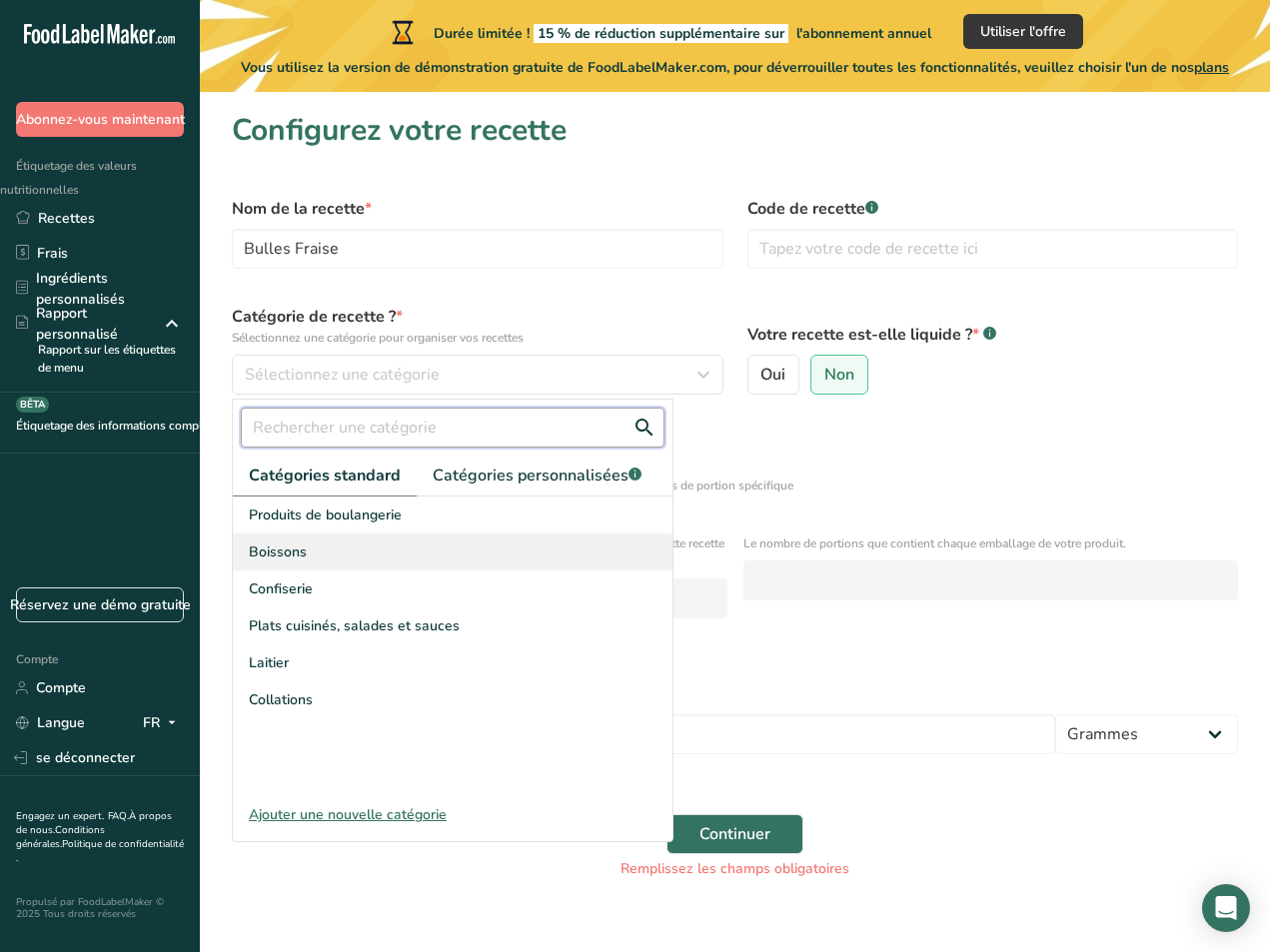 type 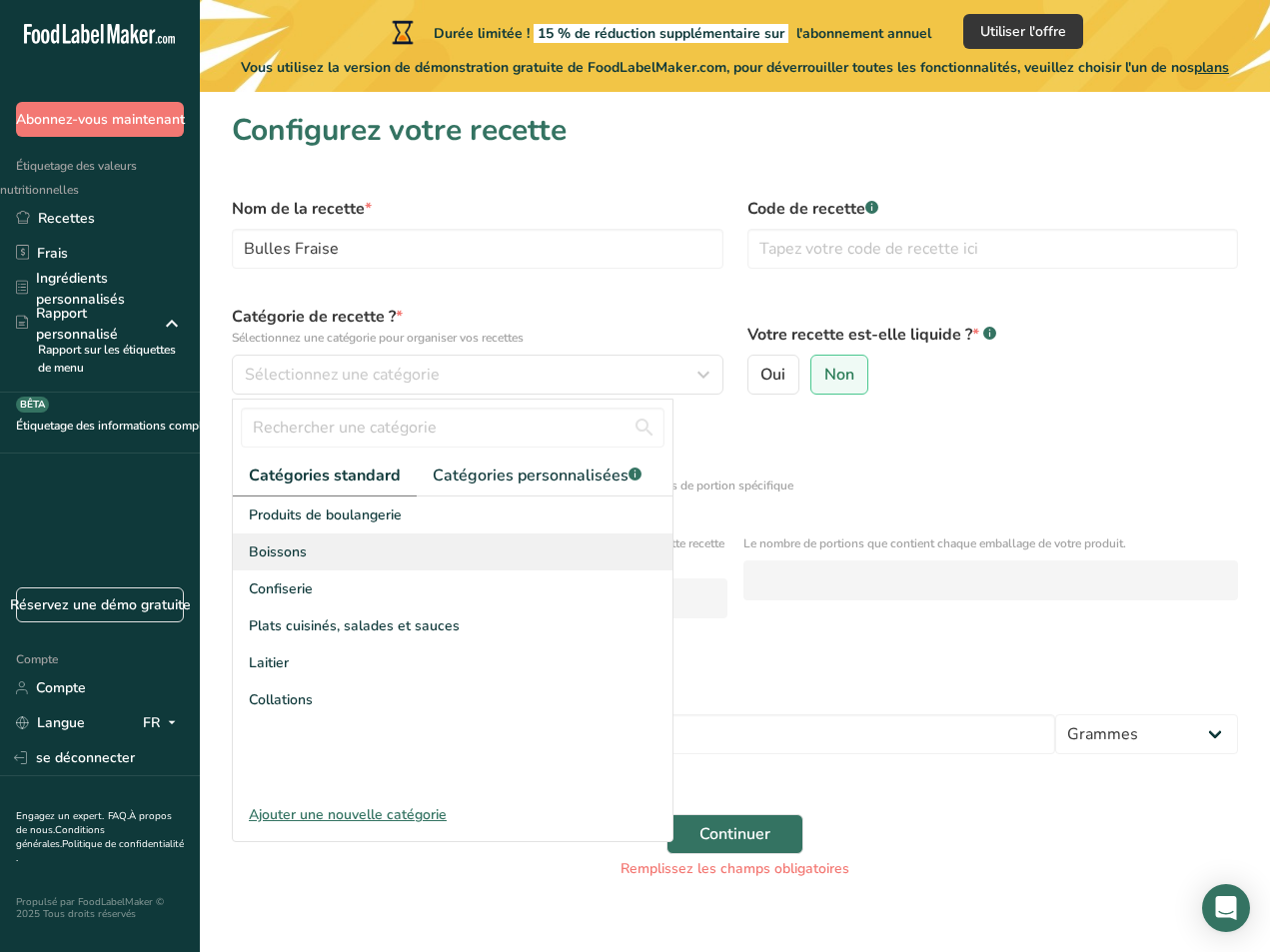 click on "Boissons" at bounding box center [453, 551] 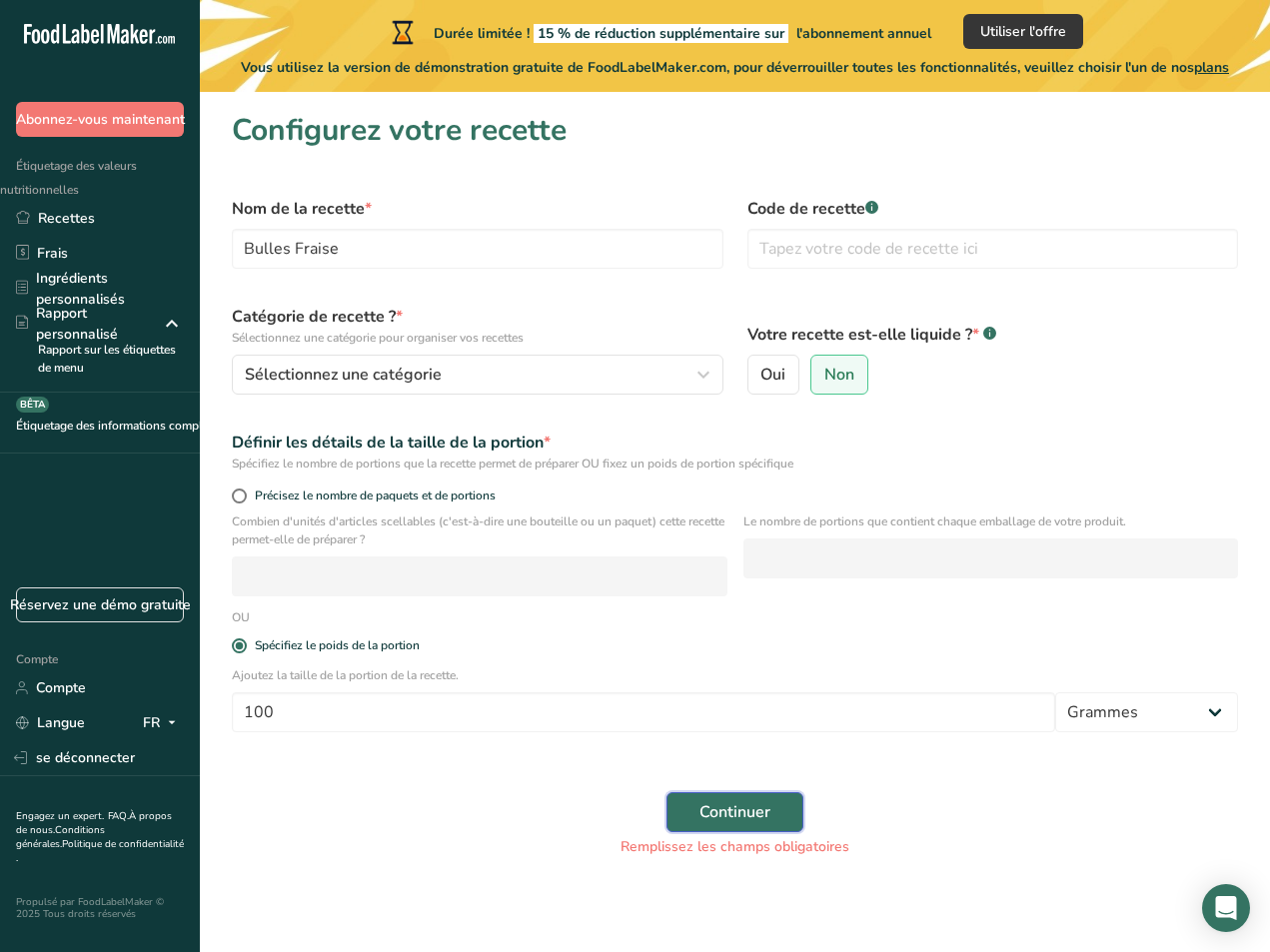 click on "Continuer" at bounding box center (734, 812) 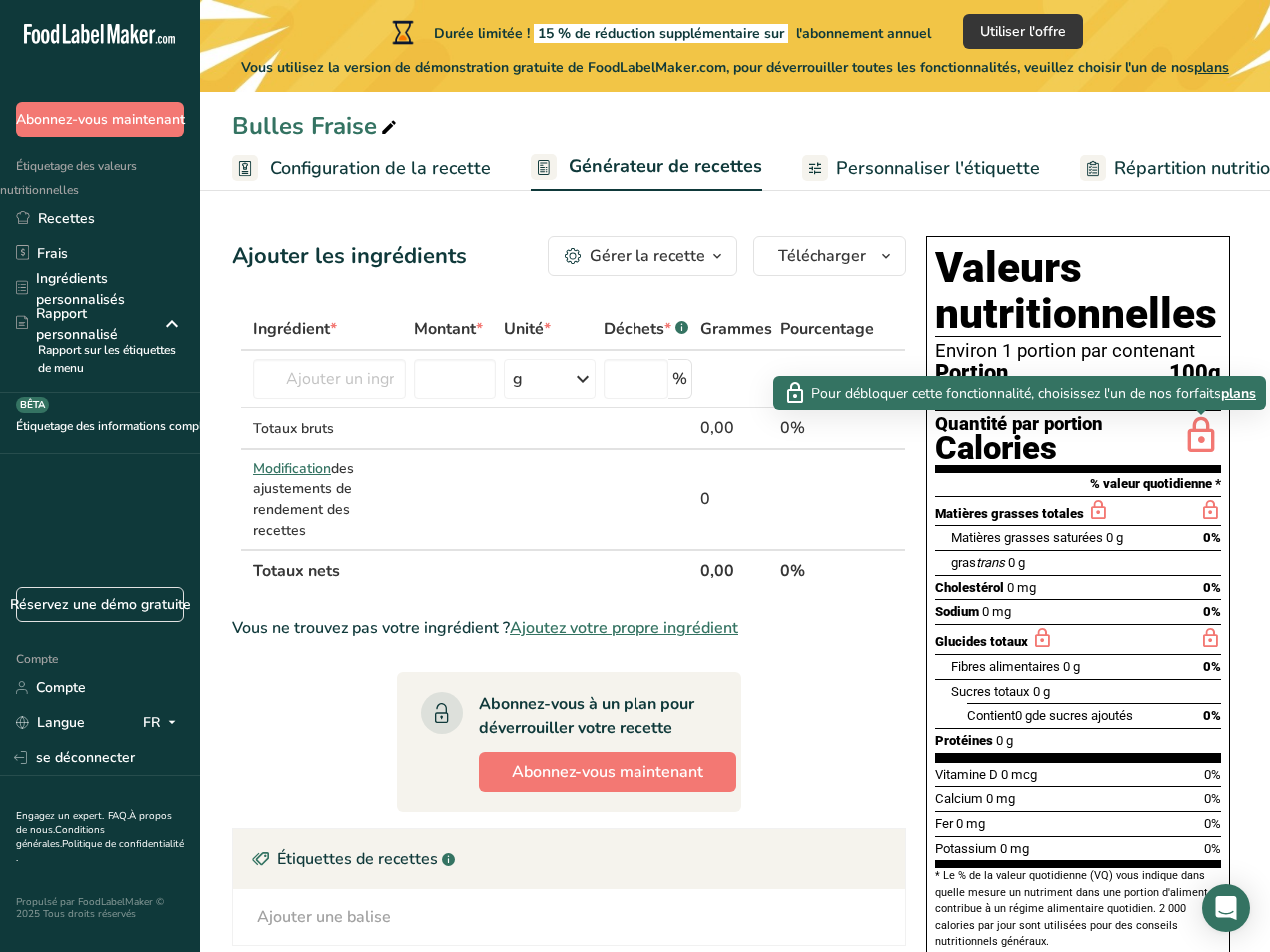 click on "plans" at bounding box center (1238, 393) 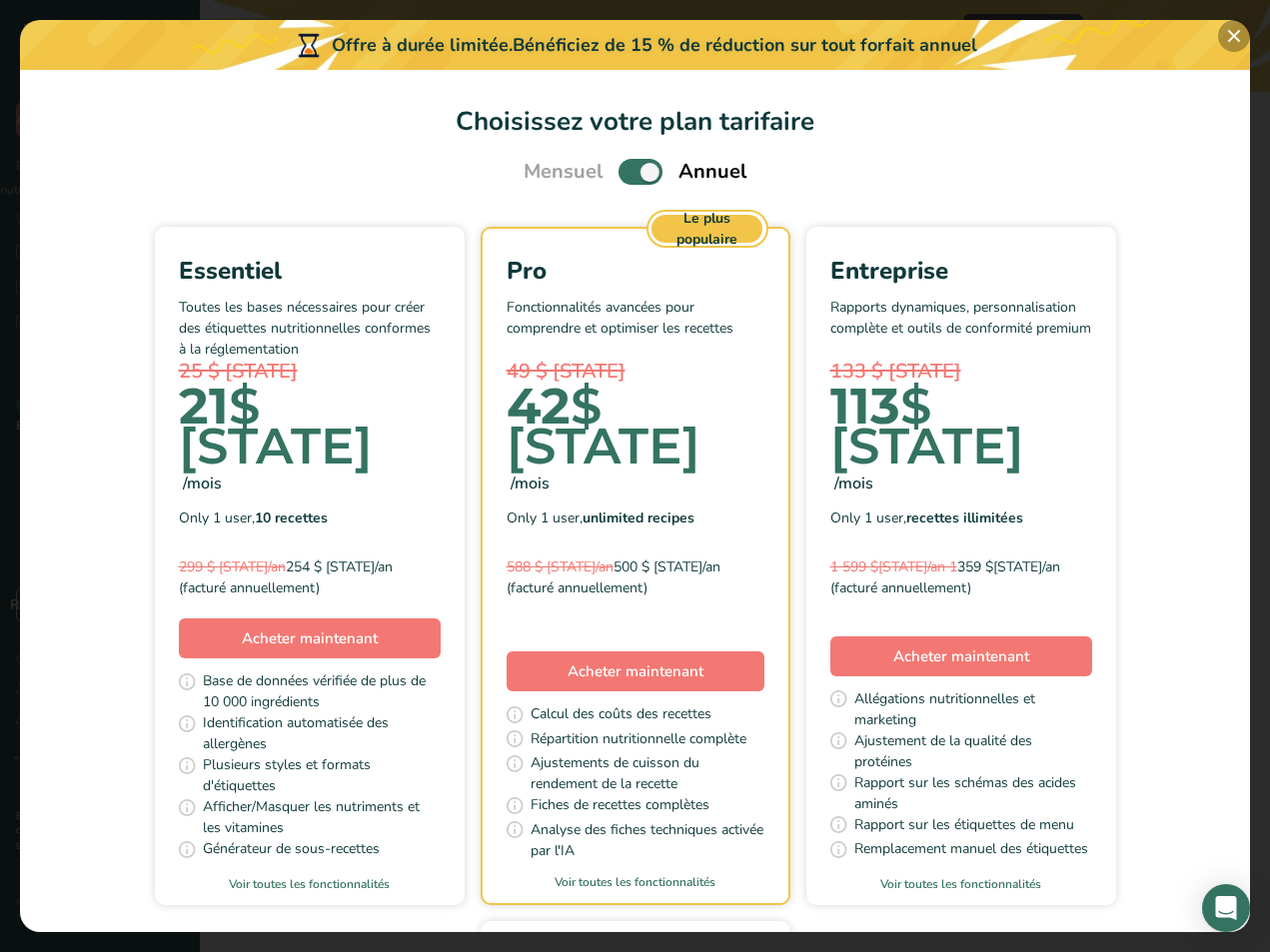 click at bounding box center [1234, 36] 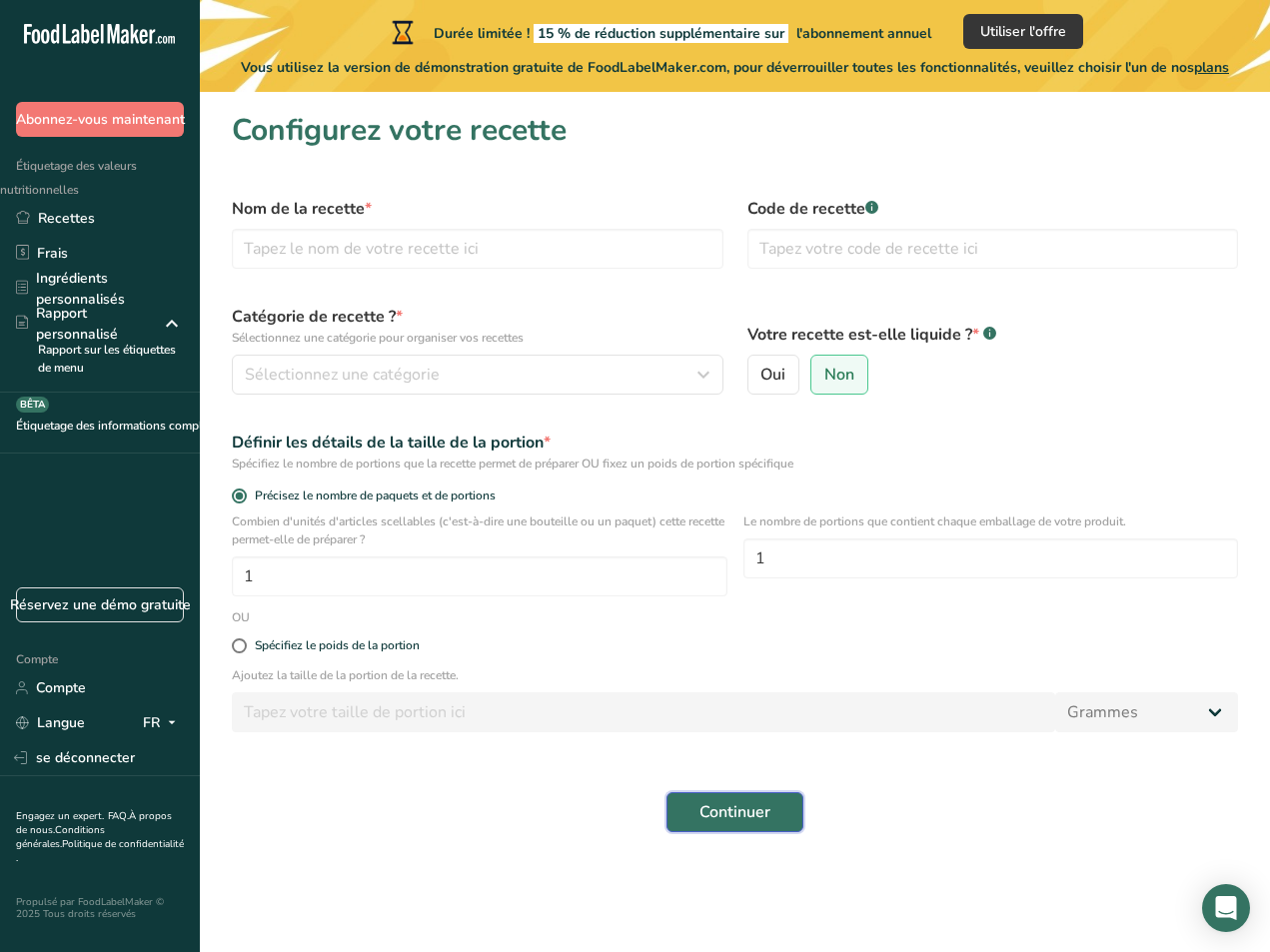 click on "Continuer" at bounding box center (734, 812) 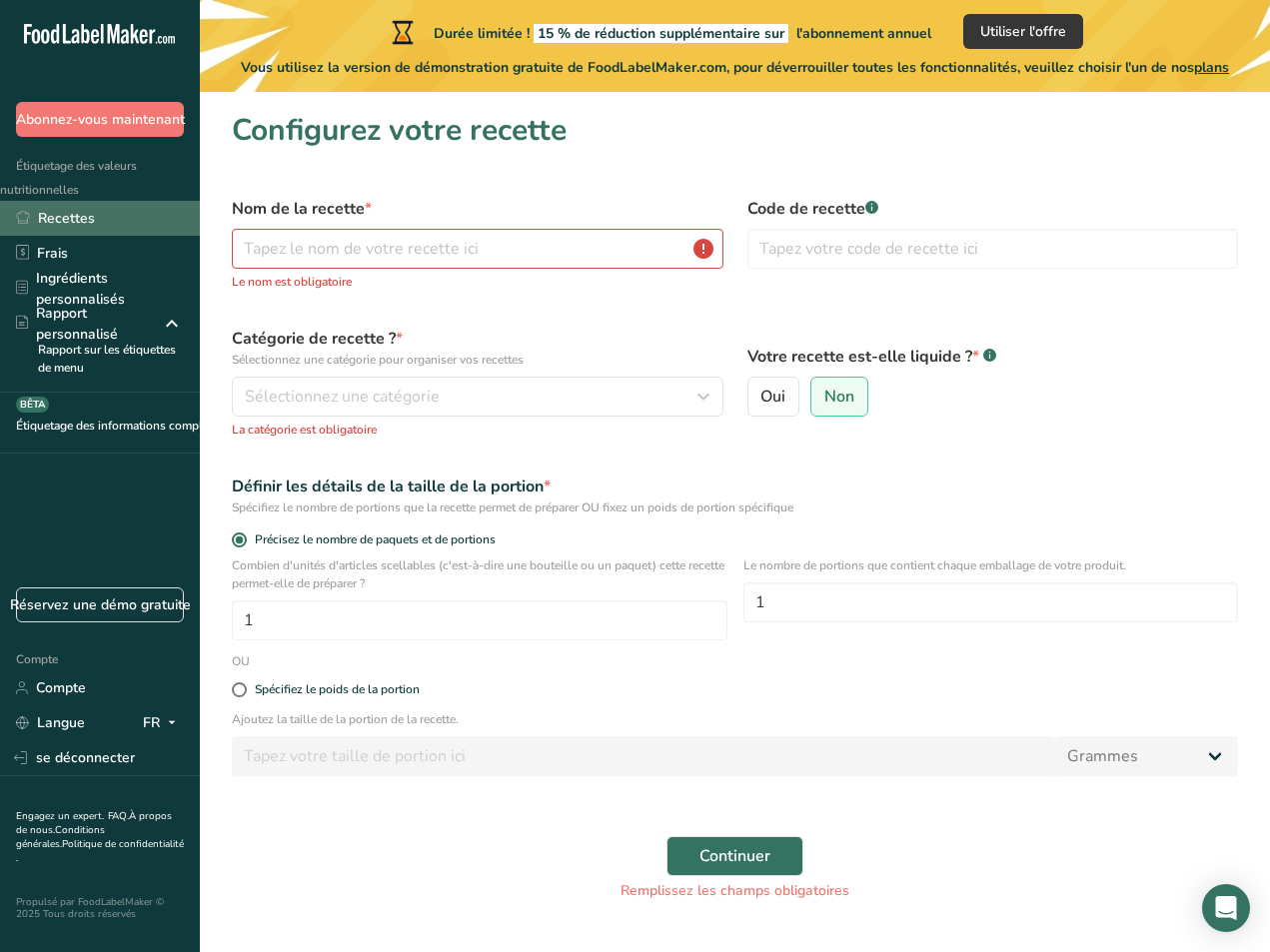 click on "Recettes" at bounding box center [66, 218] 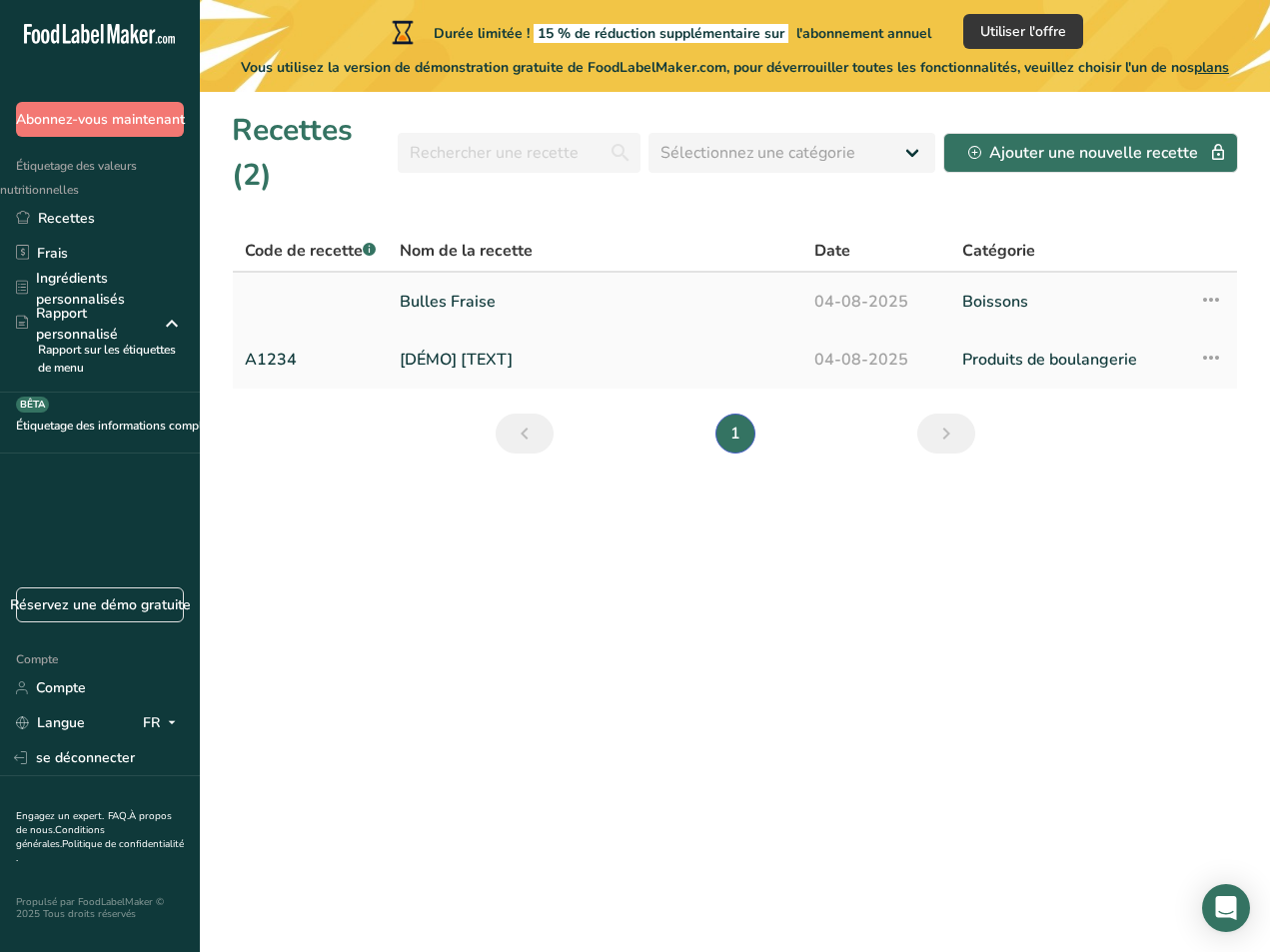 click on "Bulles Fraise" at bounding box center [595, 302] 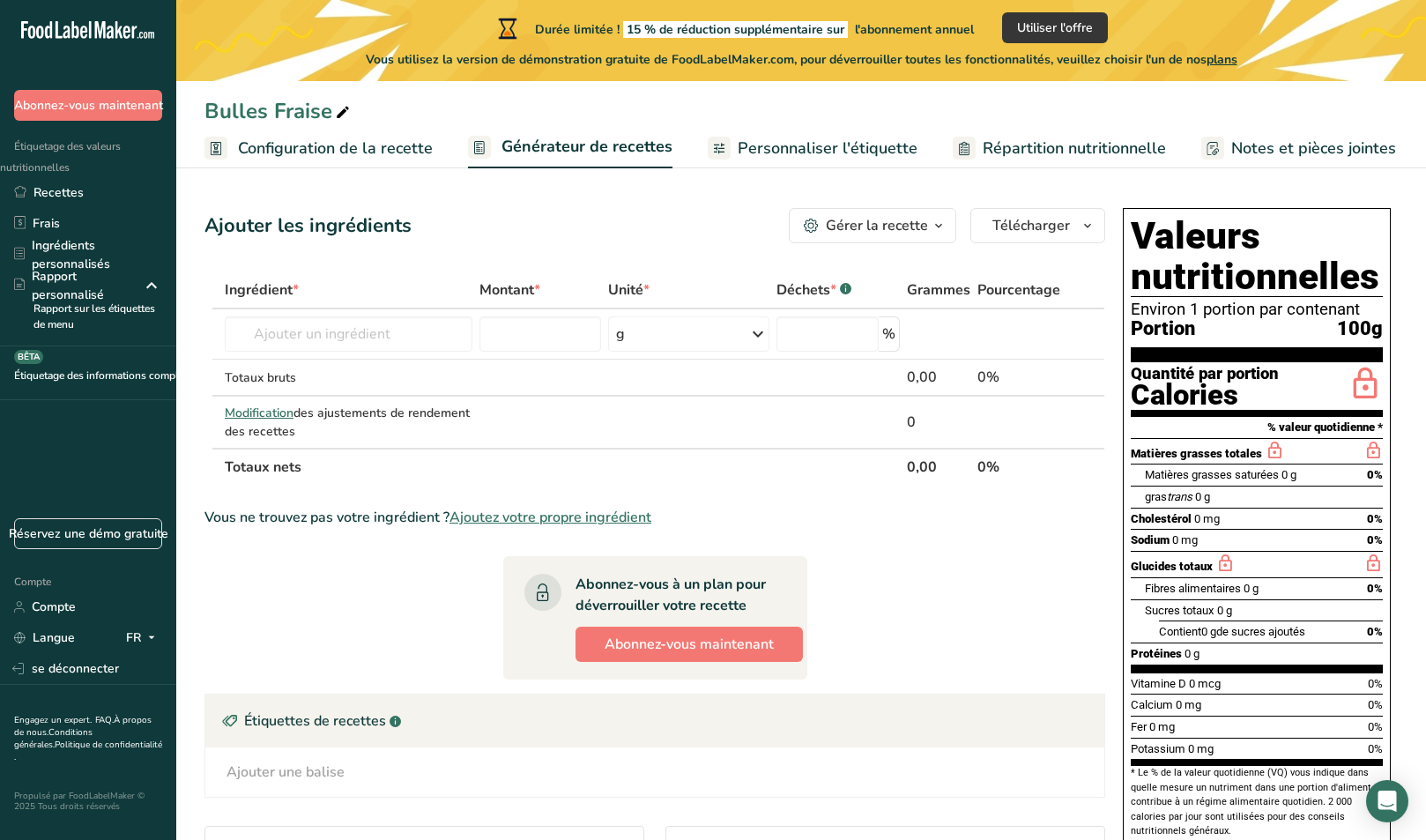 click on "Personnaliser l'étiquette" at bounding box center (828, 148) 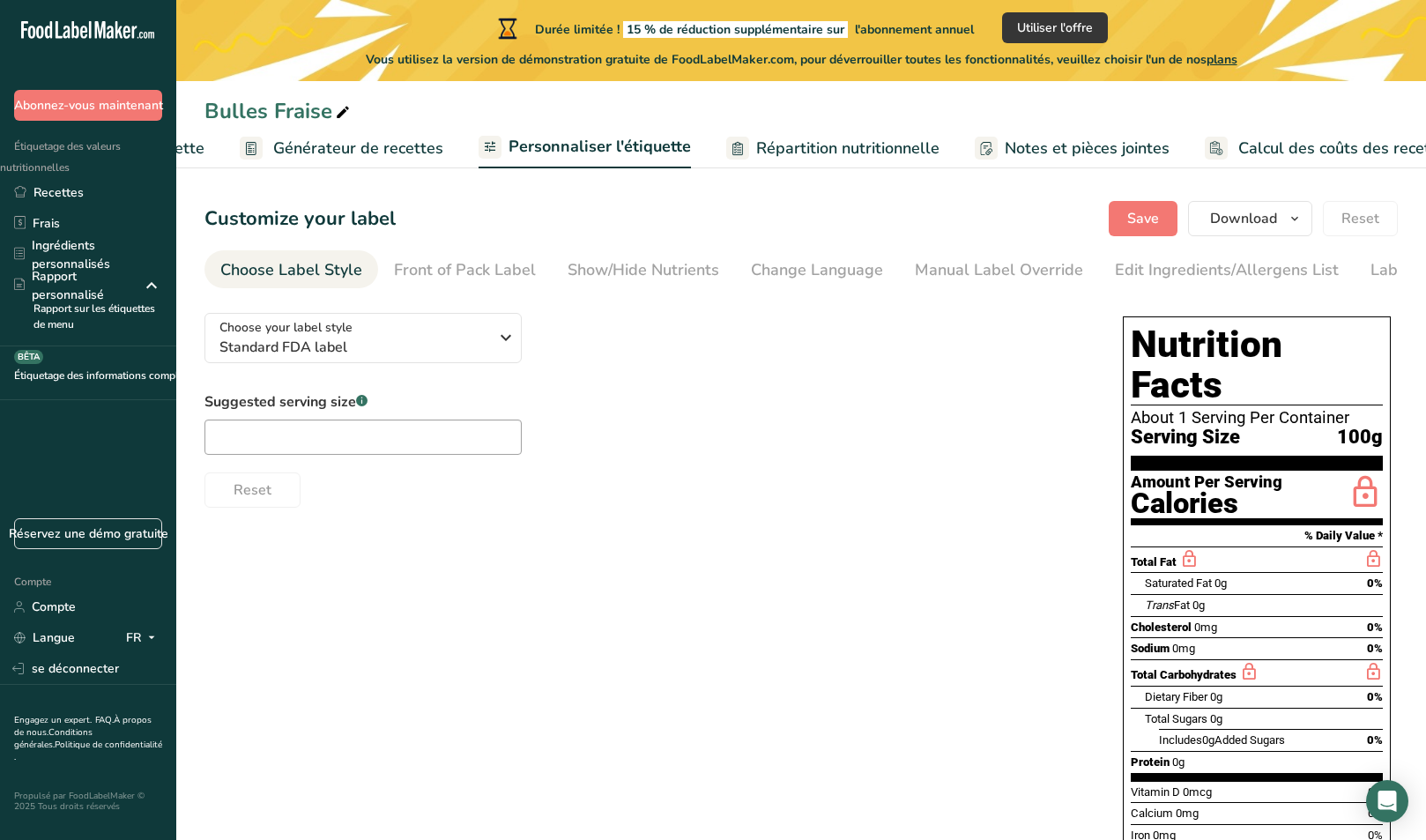 scroll, scrollTop: 0, scrollLeft: 271, axis: horizontal 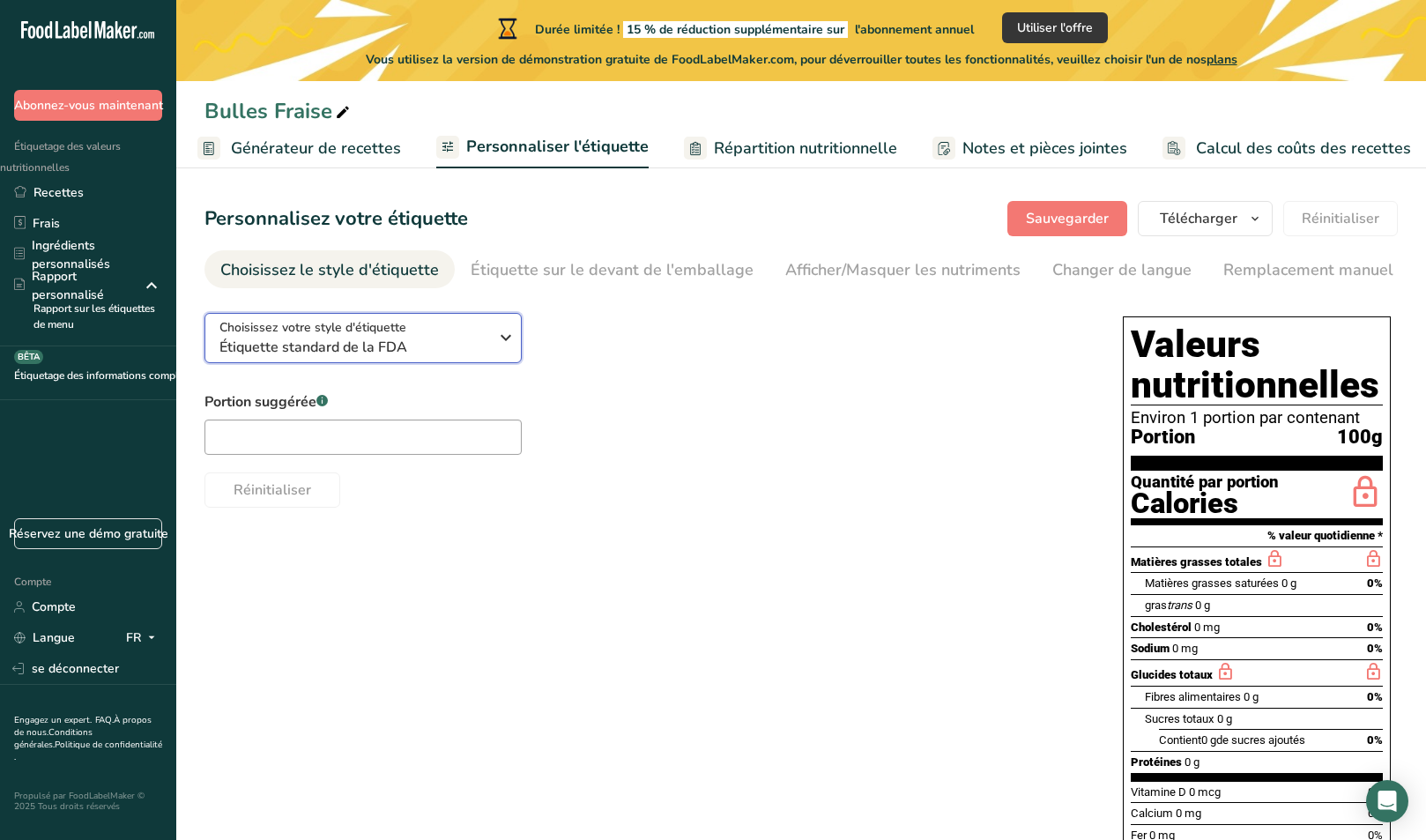 click at bounding box center [506, 338] 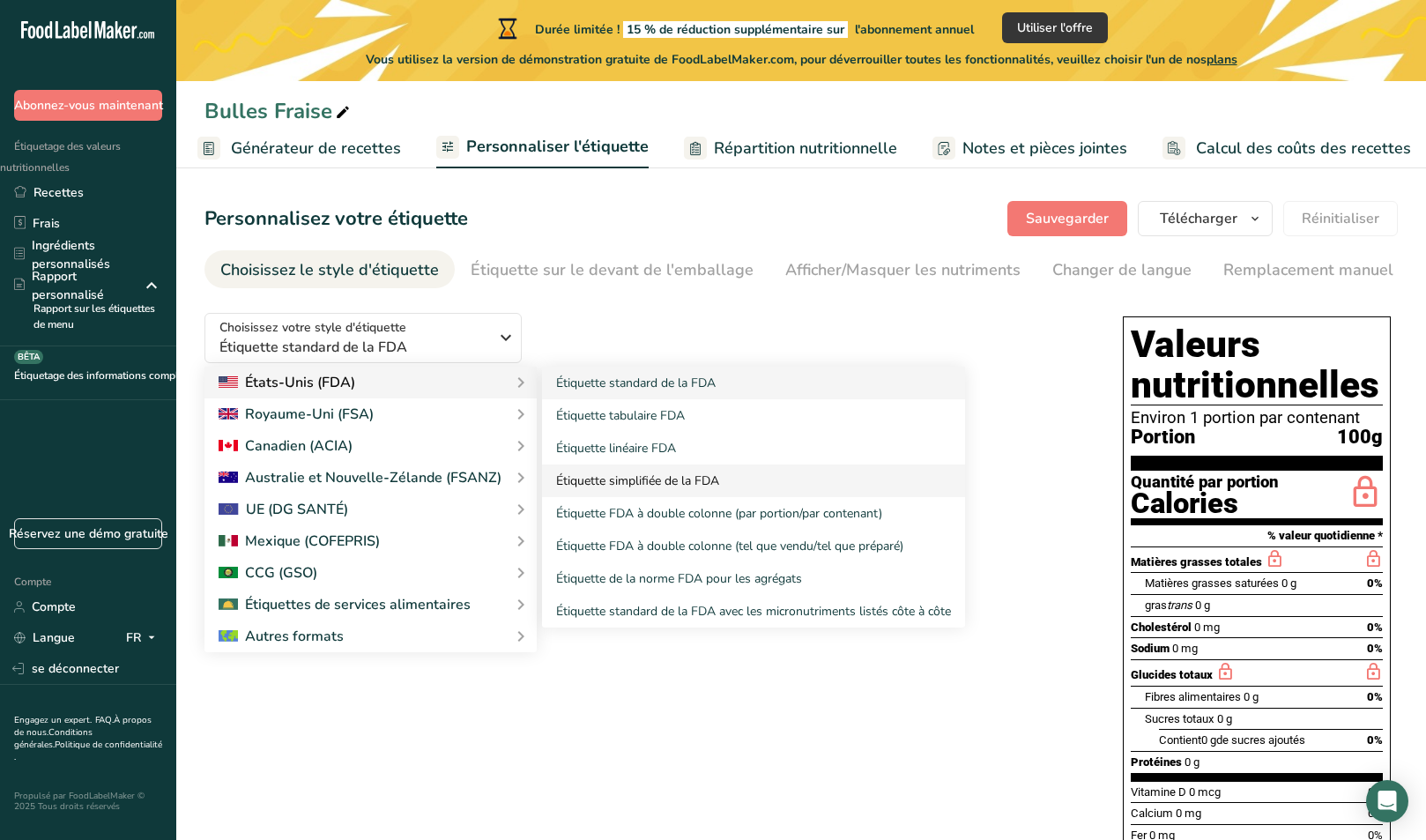 click on "Étiquette simplifiée de la FDA" at bounding box center (754, 480) 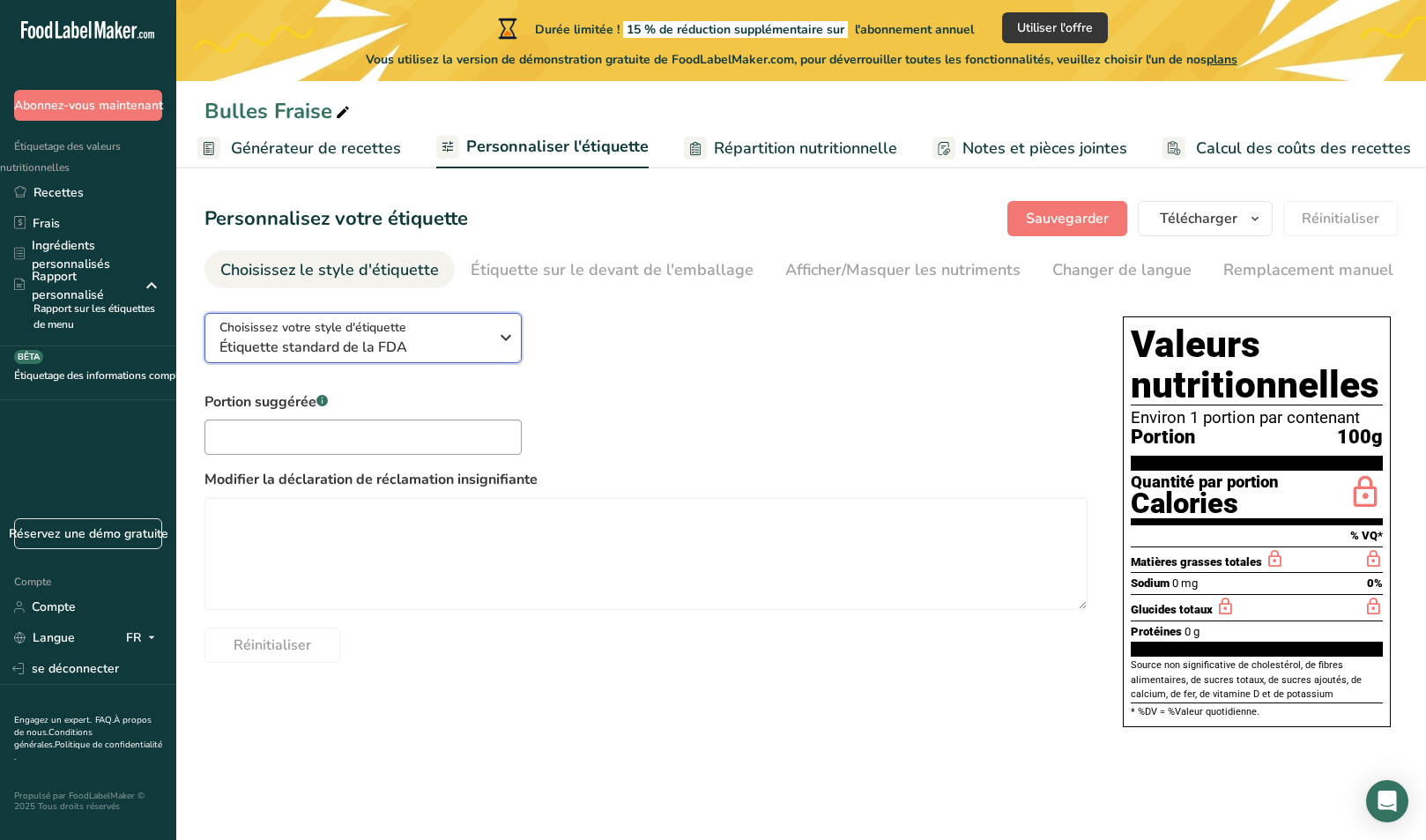 click on "Étiquette standard de la FDA" at bounding box center (353, 347) 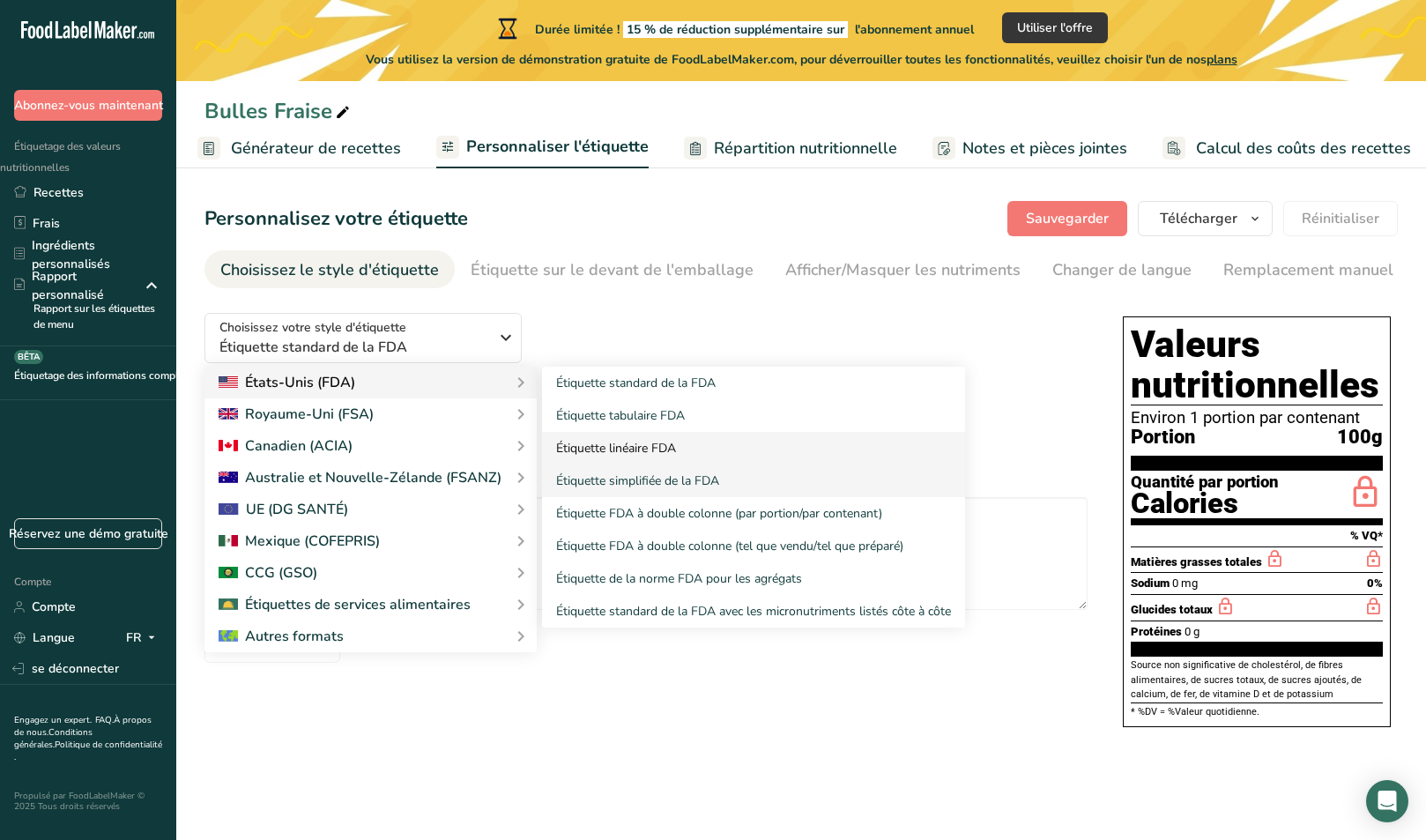 click on "Étiquette linéaire FDA" at bounding box center (754, 448) 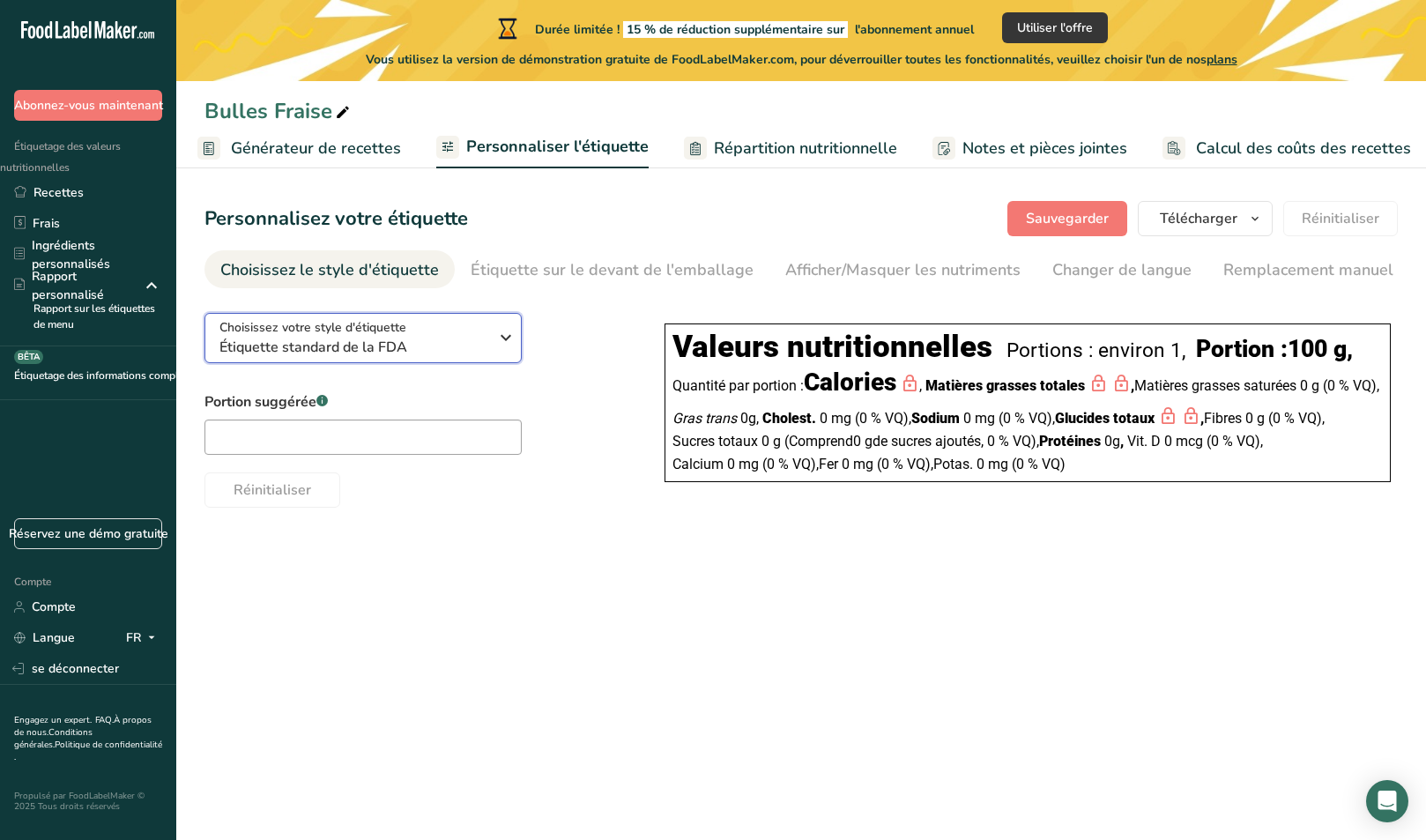 click at bounding box center (506, 338) 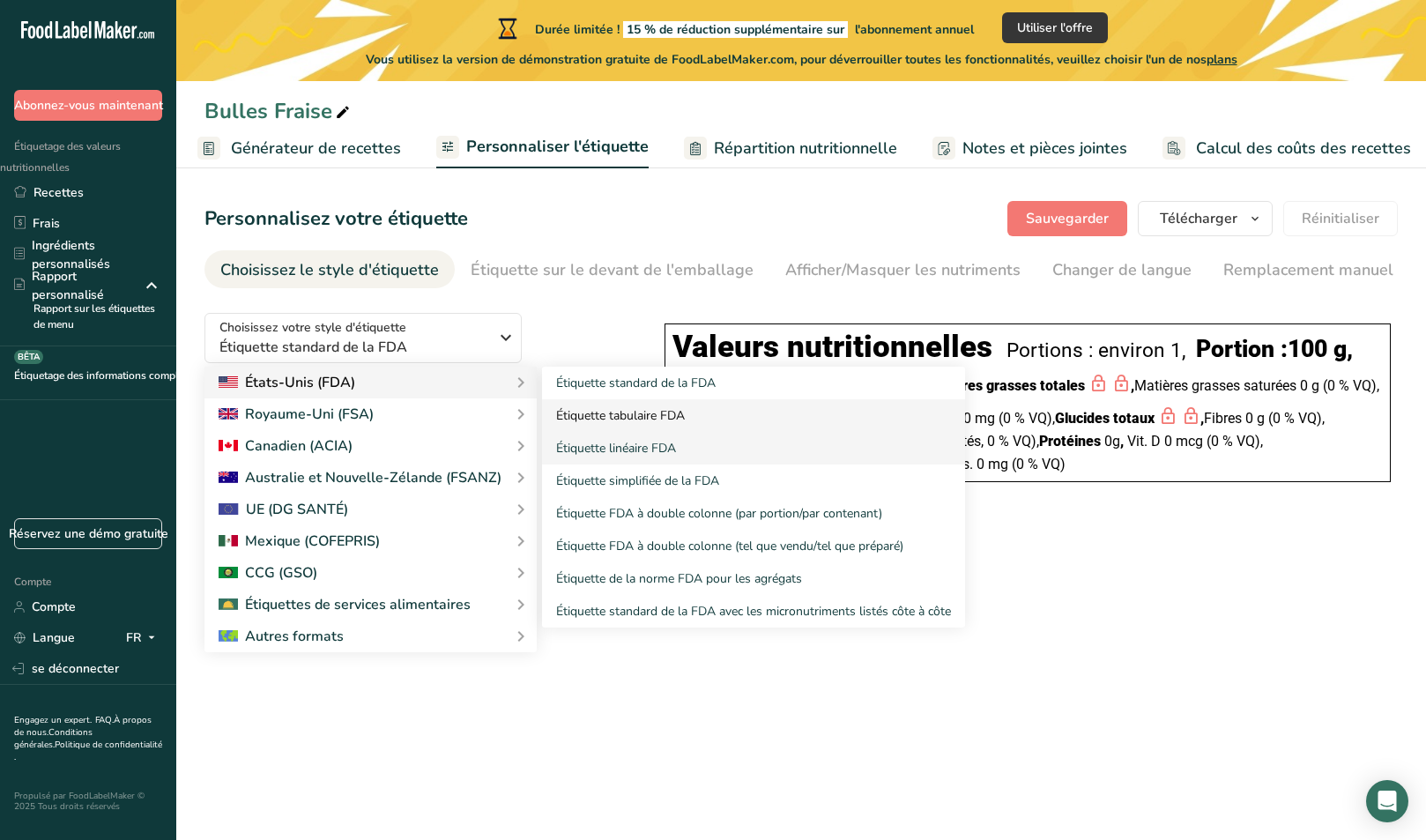 click on "Étiquette tabulaire FDA" at bounding box center [620, 415] 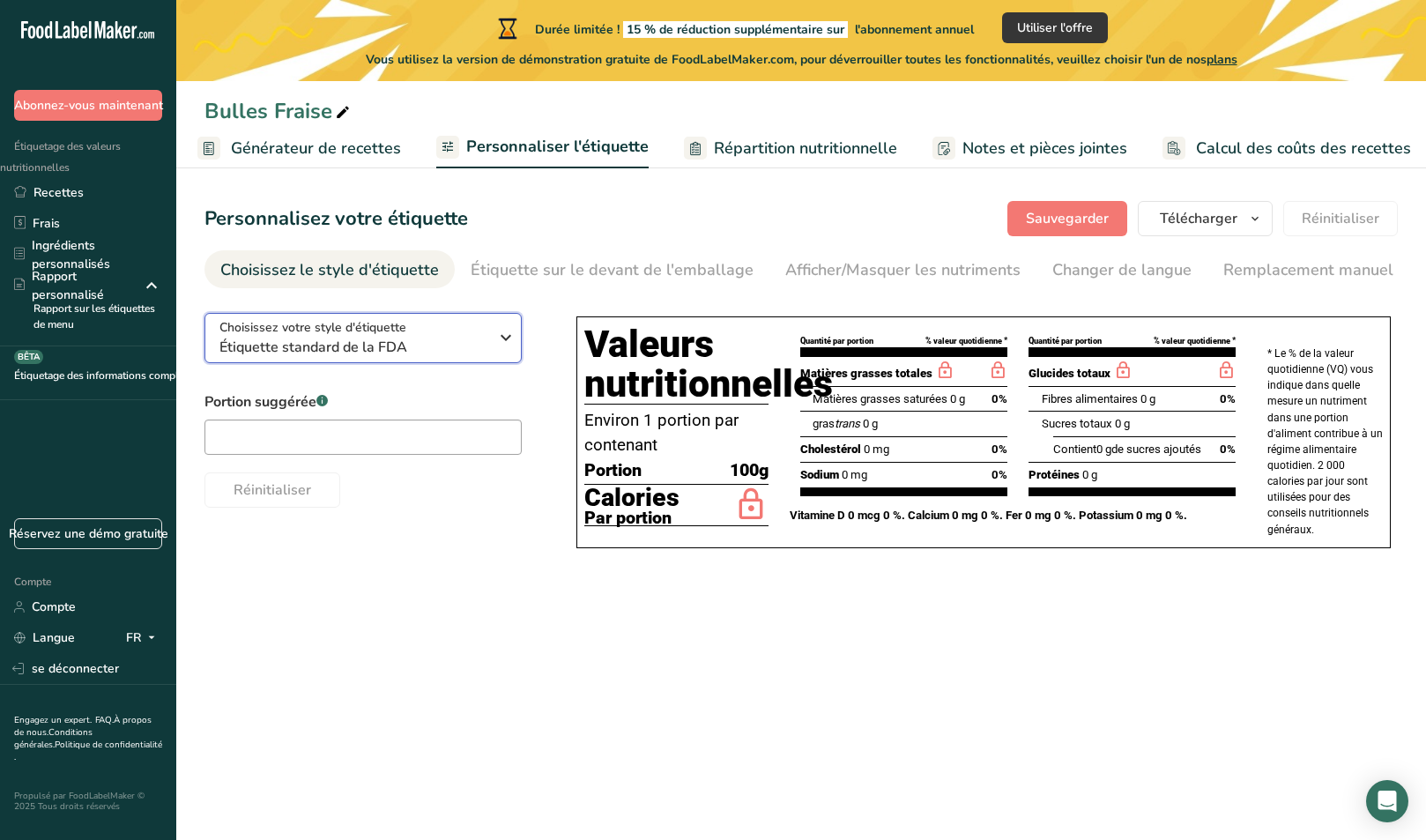 click on "Choisissez votre style d'étiquette
Étiquette standard de la FDA" at bounding box center (353, 338) 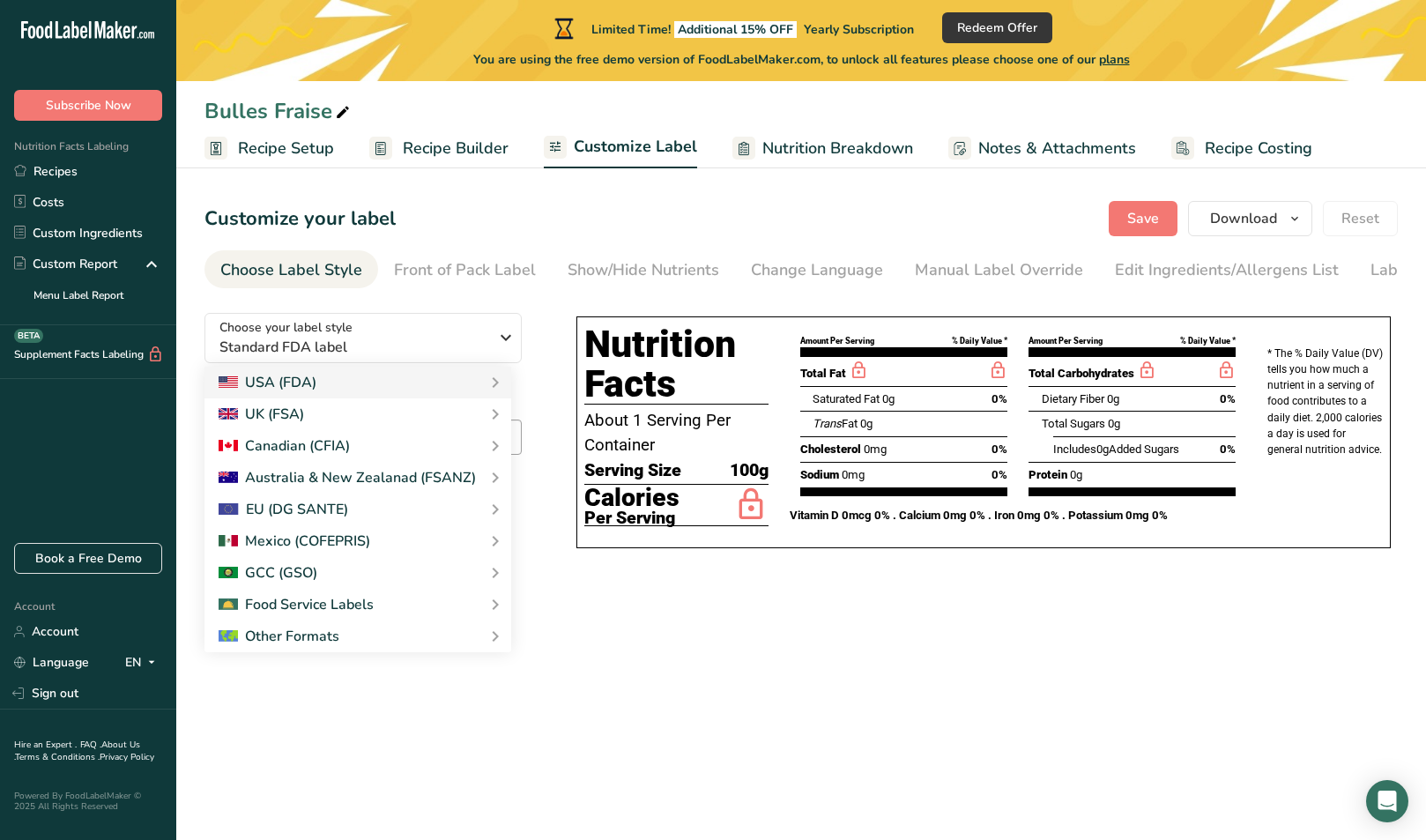 scroll, scrollTop: 0, scrollLeft: 0, axis: both 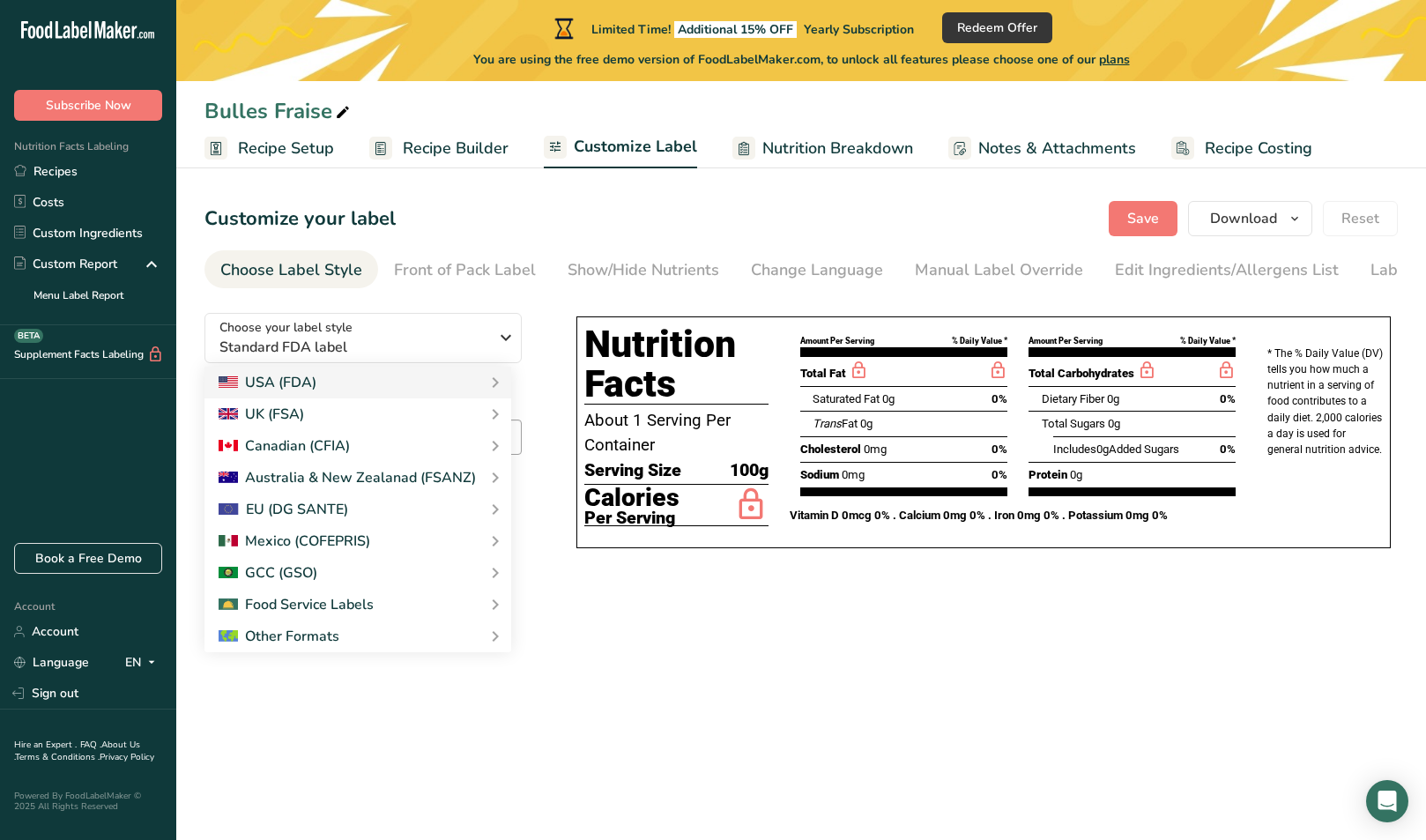 click on "Limited Time!
Additional 15% OFF
Yearly Subscription
Redeem Offer
You are using the free demo version of FoodLabelMaker.com, to unlock all features please choose one of our
plans
Bulles Fraise
Recipe Setup                       Recipe Builder   Customize Label               Nutrition Breakdown               Notes & Attachments                 Recipe Costing
Customize your label
Save
Download
Choose what to show on your downloaded label
Recipe Name to appear above label
Nutrition Facts Panel
Ingredient Statement List
Allergen Declaration/ Allergy Statement
Business Address
Label Notes
Recipe Tags
Recipe Card QR Code
Front of Pack Label" at bounding box center (713, 420) 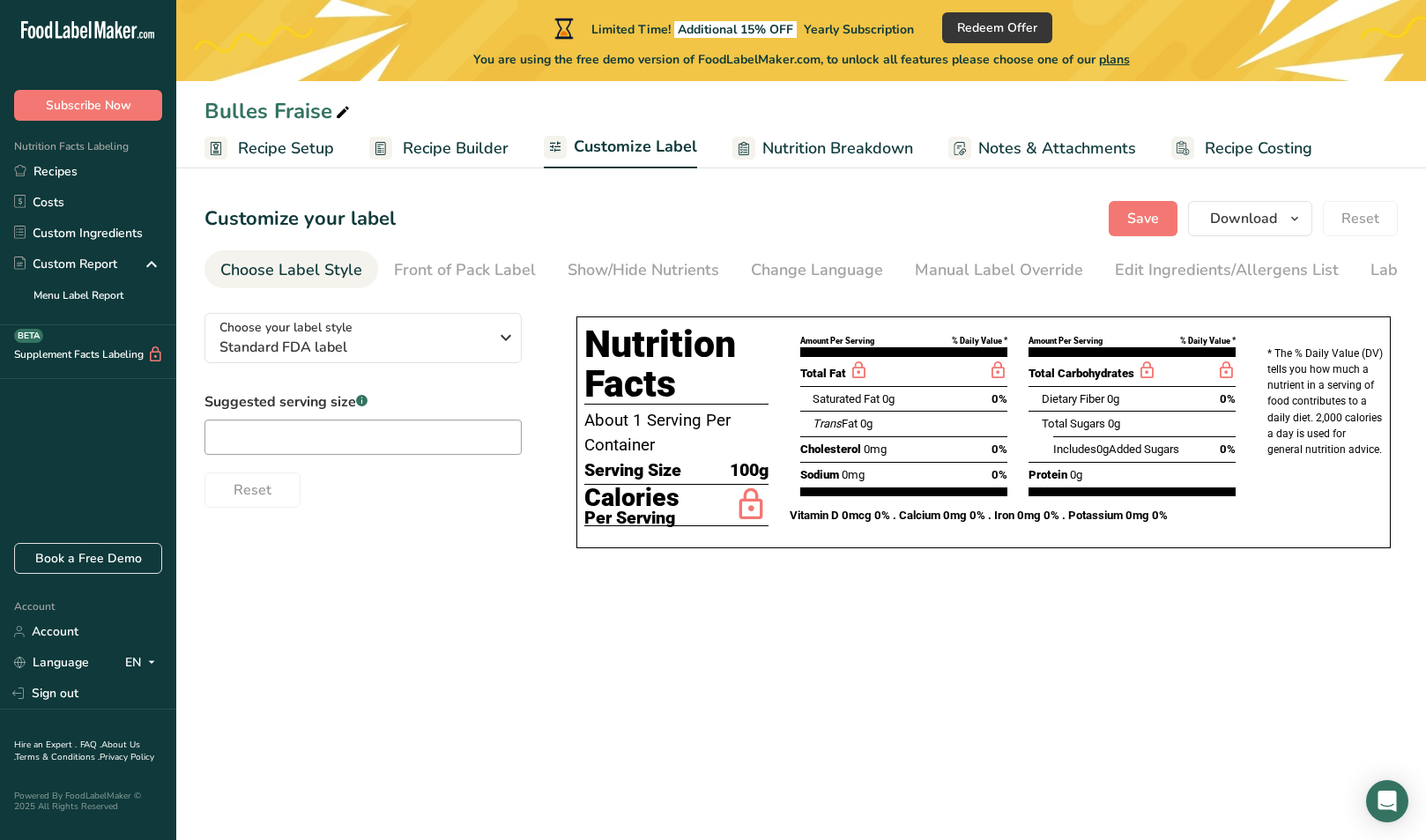 drag, startPoint x: 874, startPoint y: 534, endPoint x: 928, endPoint y: 525, distance: 54.74486 